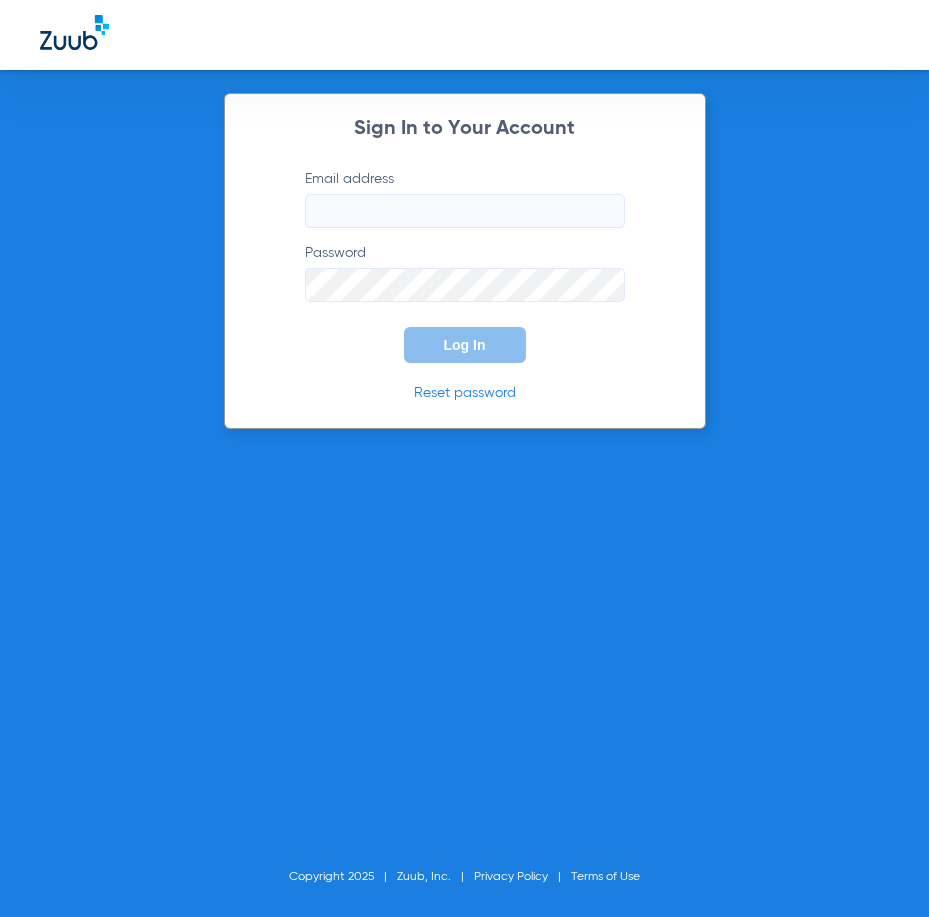 scroll, scrollTop: 0, scrollLeft: 0, axis: both 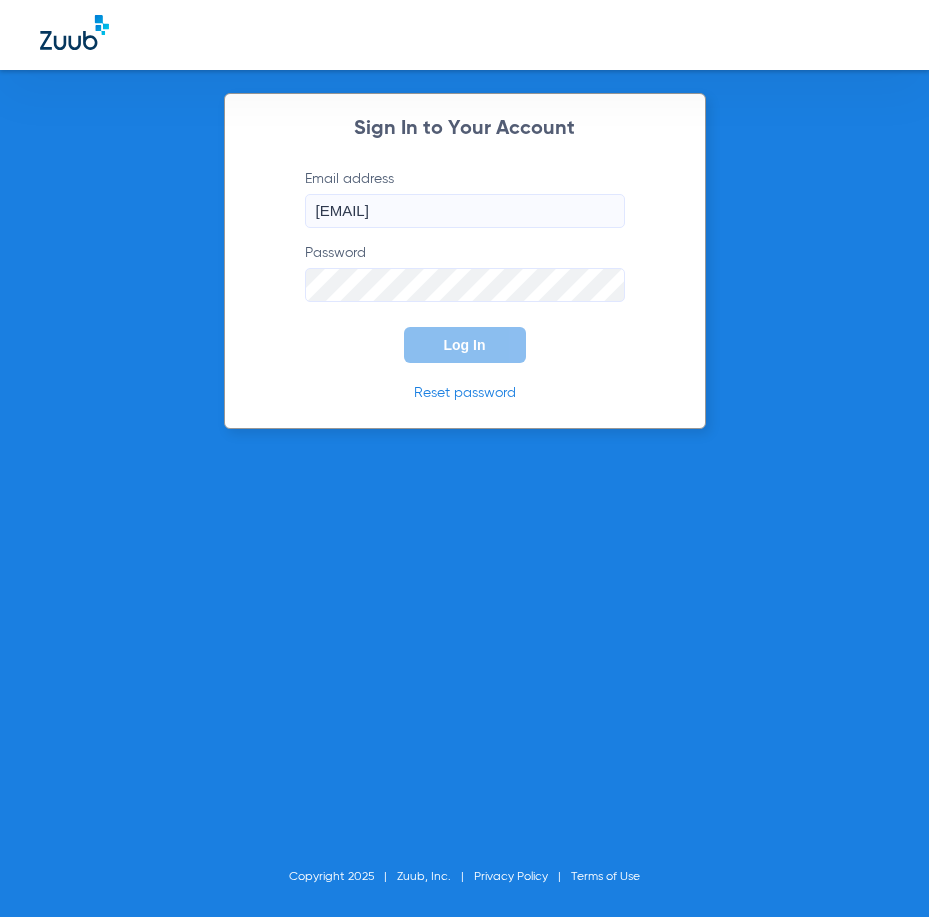 type on "cortiz@theriodental.com" 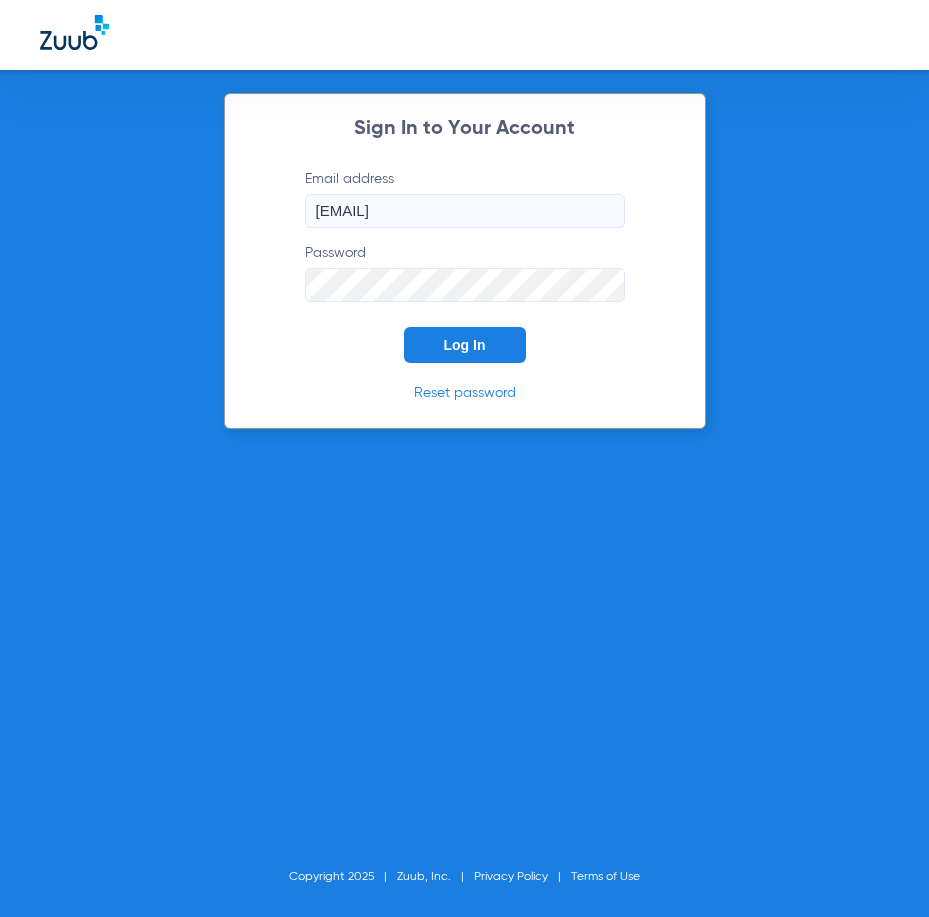 click on "Log In" 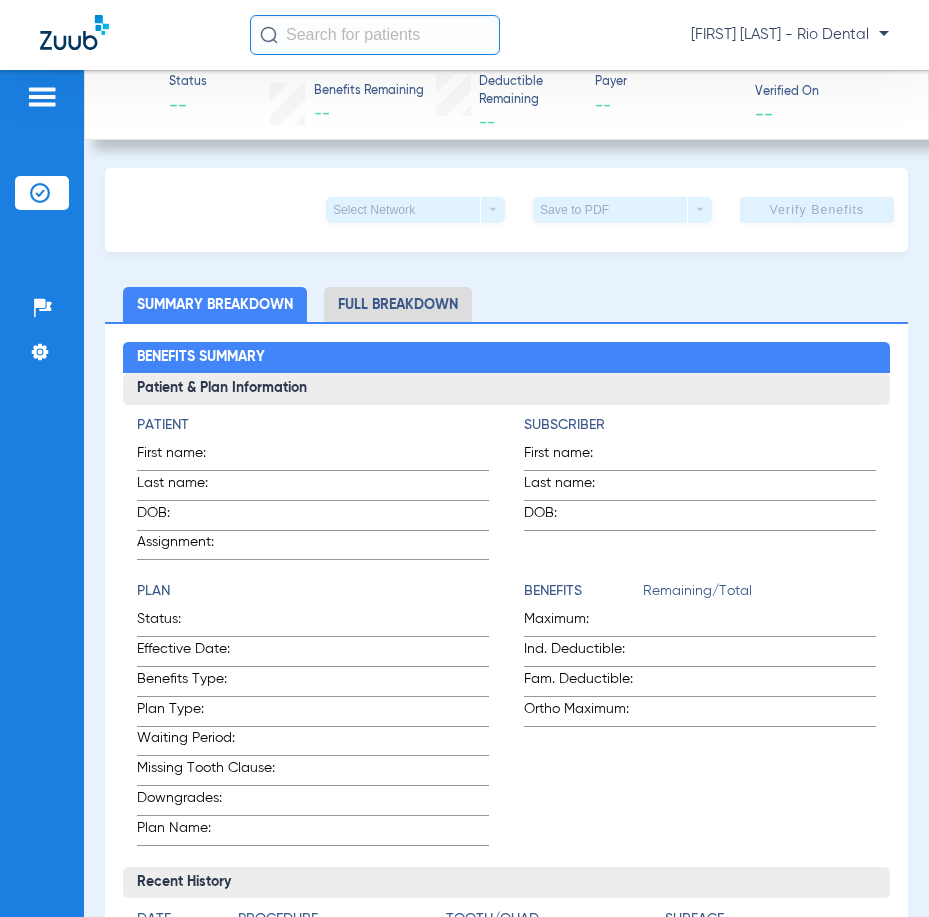 click 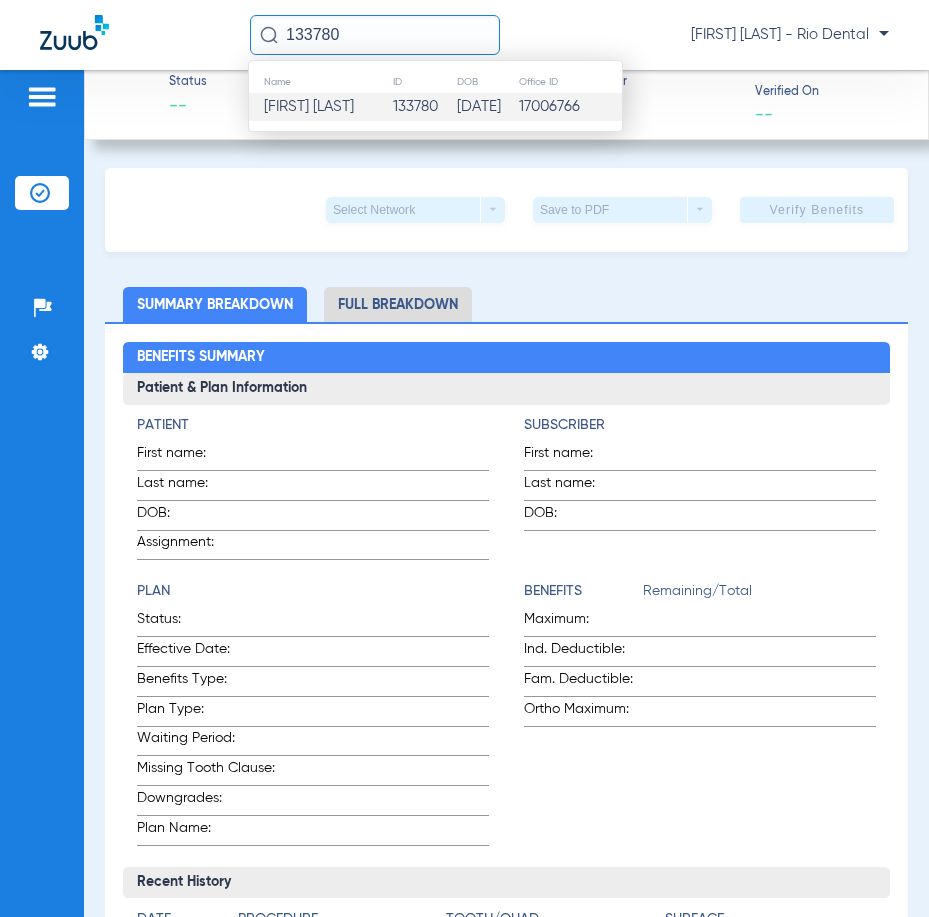 type on "133780" 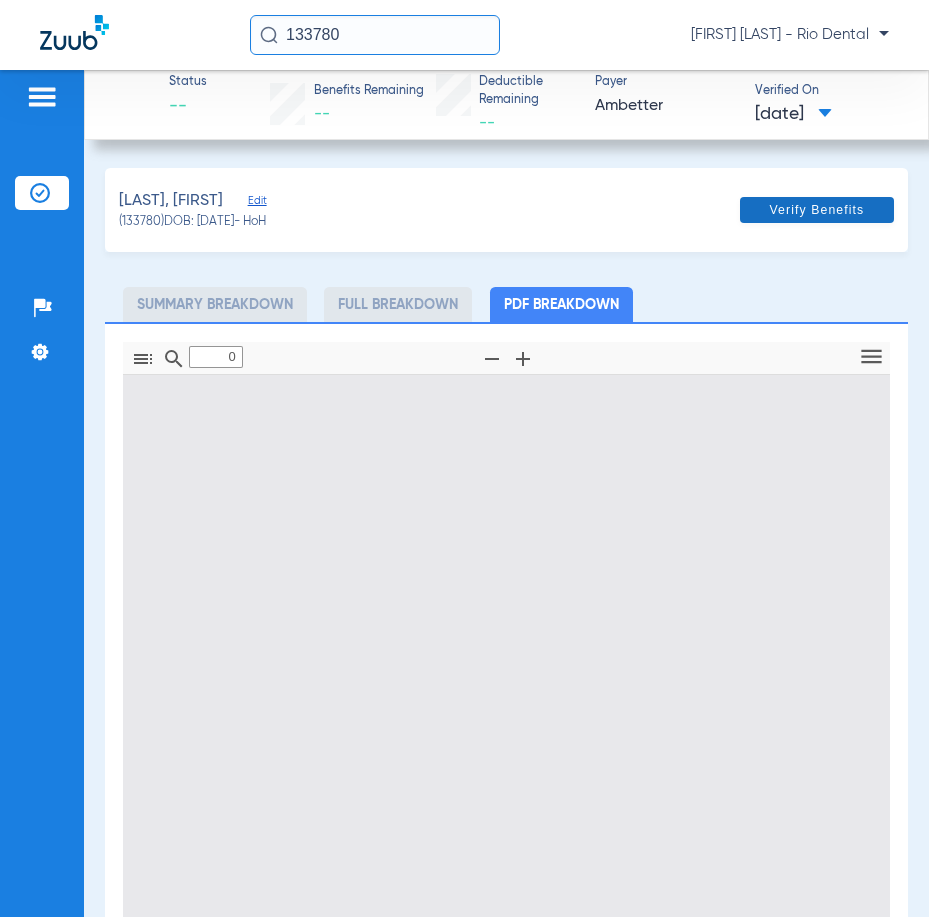type on "1" 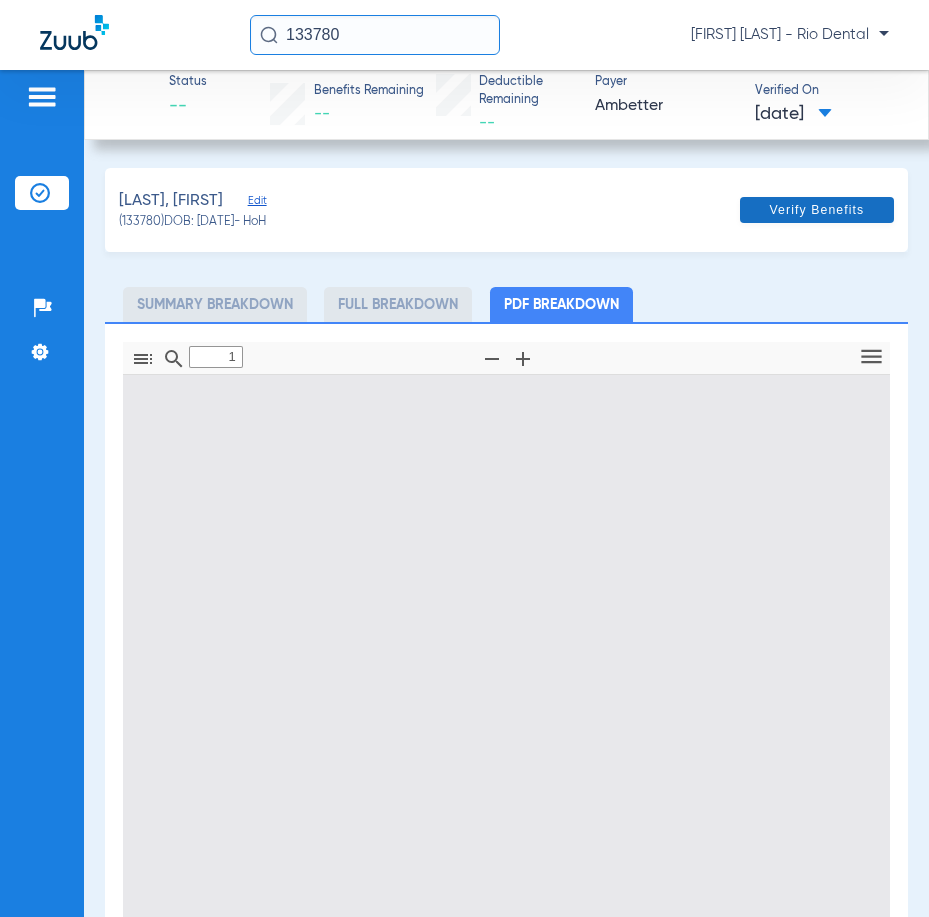 scroll, scrollTop: 10, scrollLeft: 0, axis: vertical 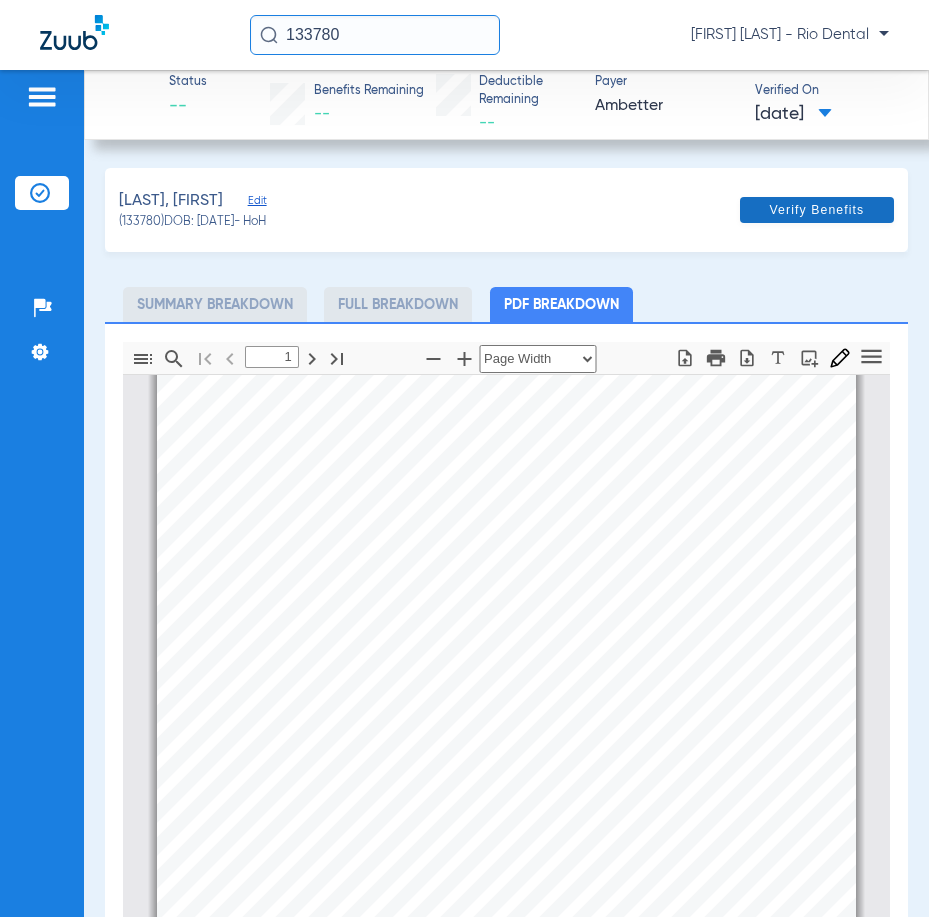 click 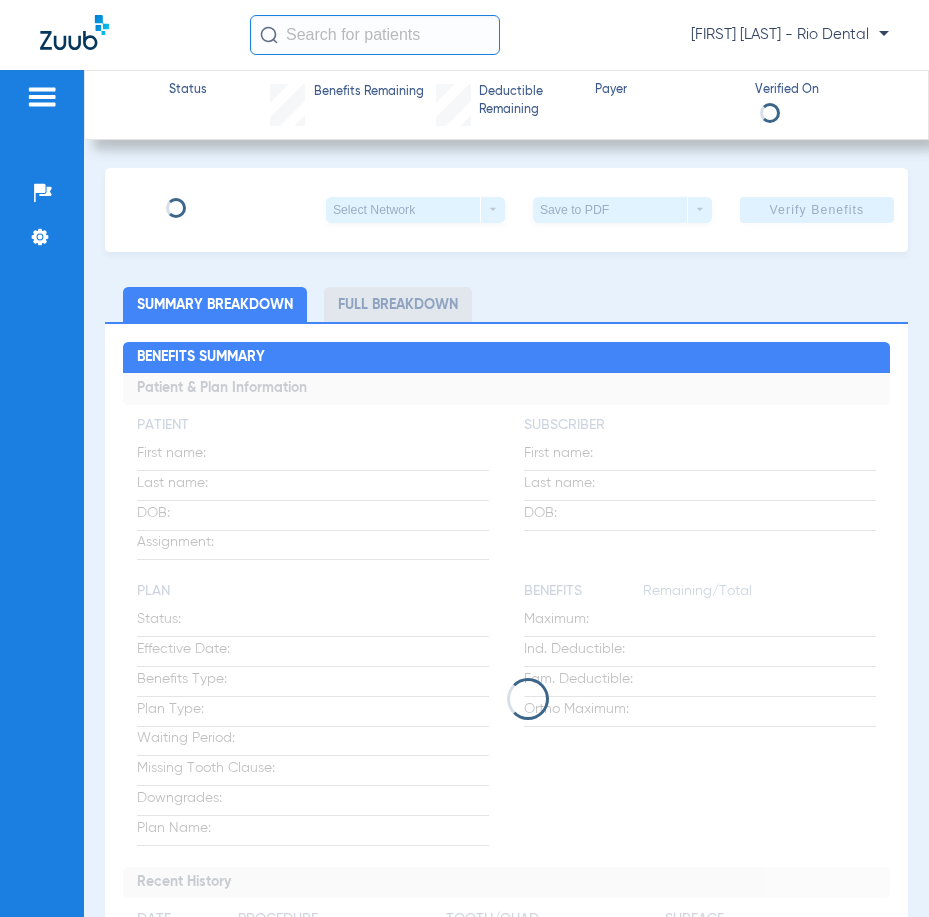 scroll, scrollTop: 0, scrollLeft: 0, axis: both 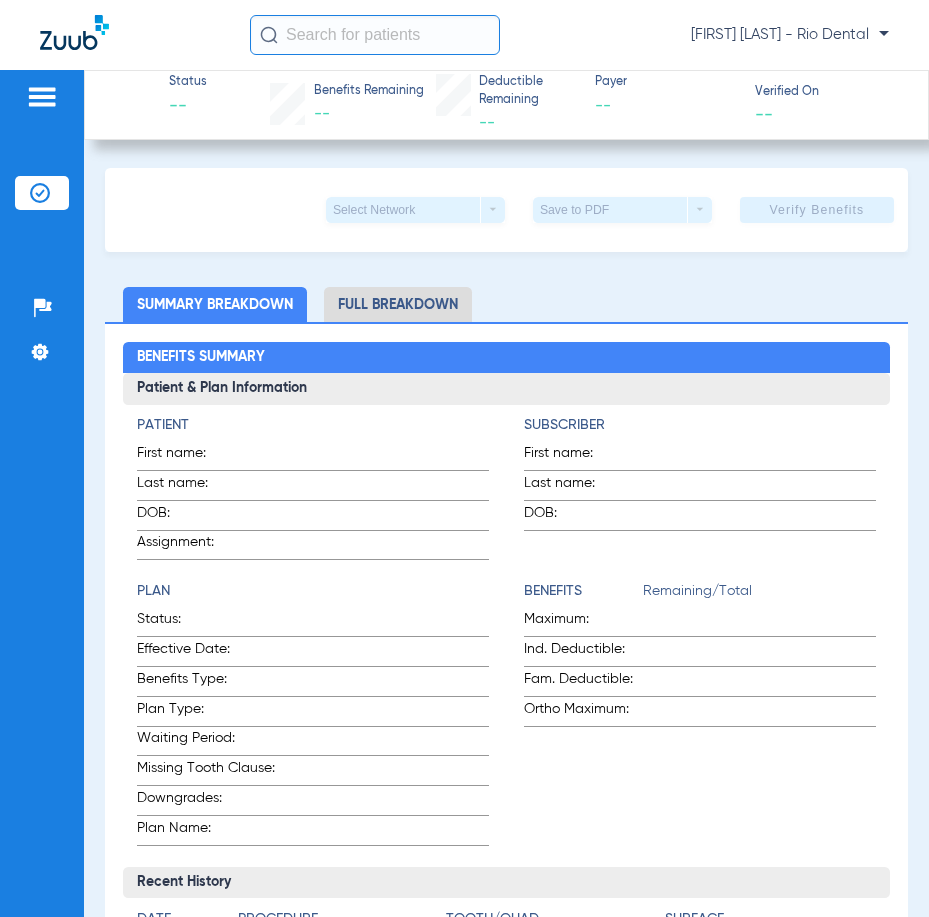 click 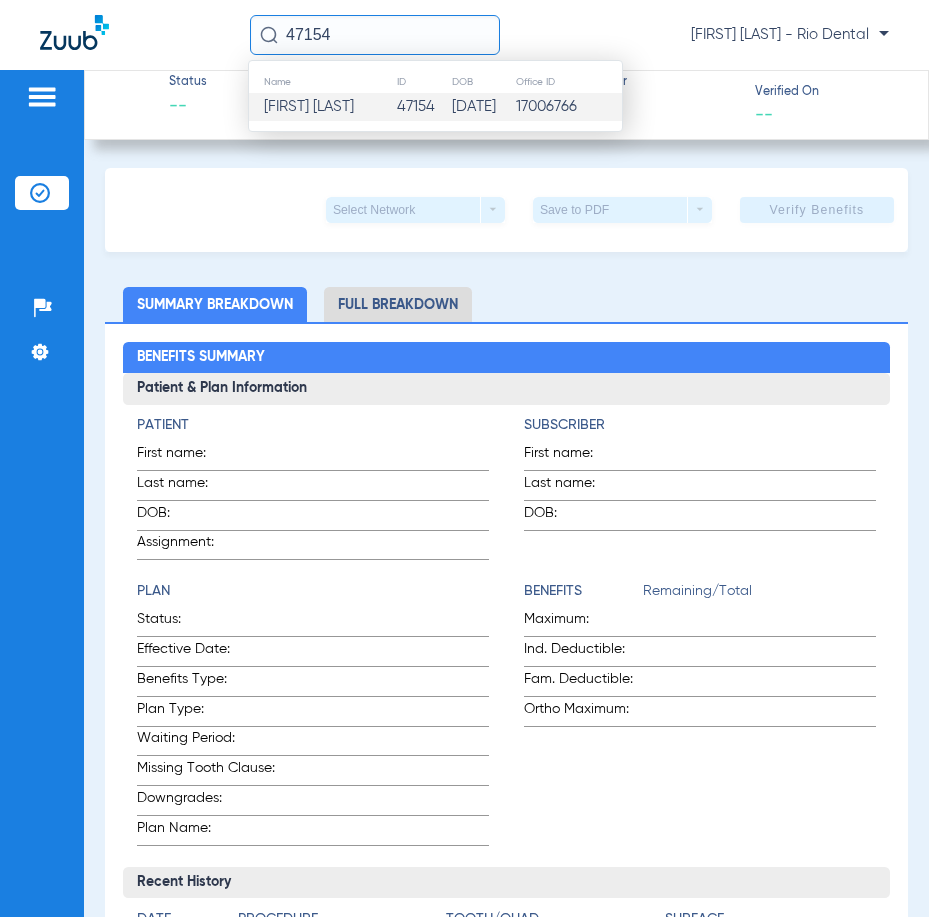 type on "47154" 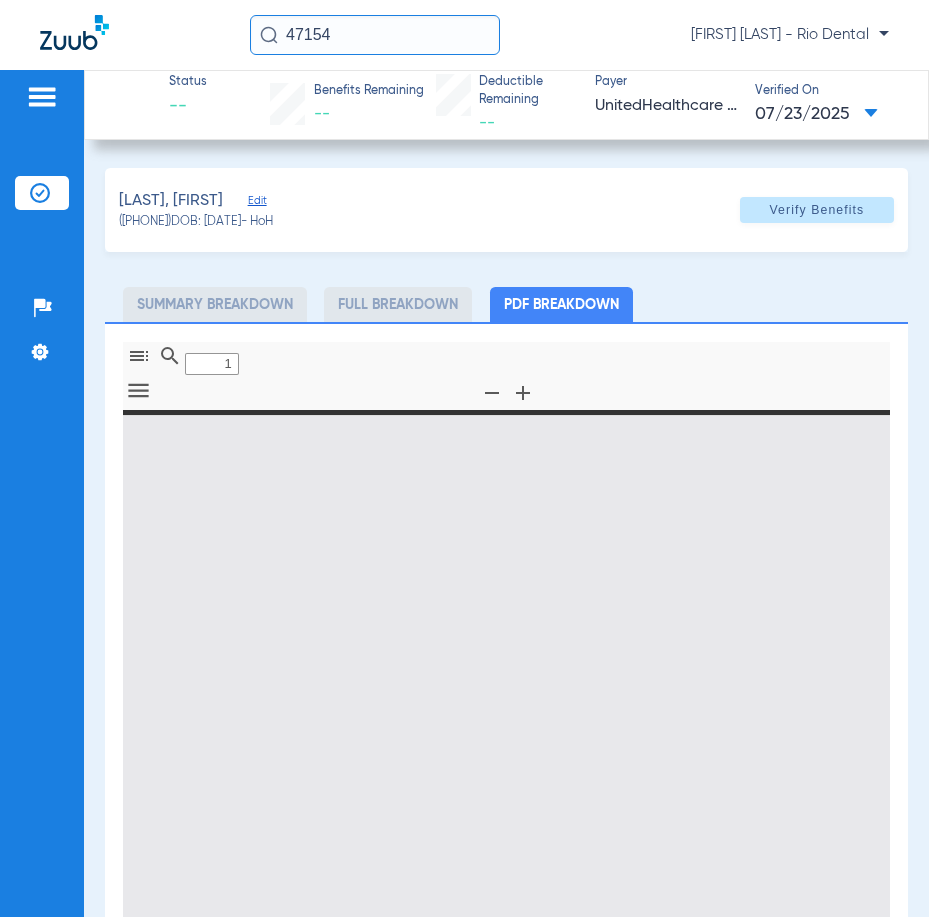 type on "0" 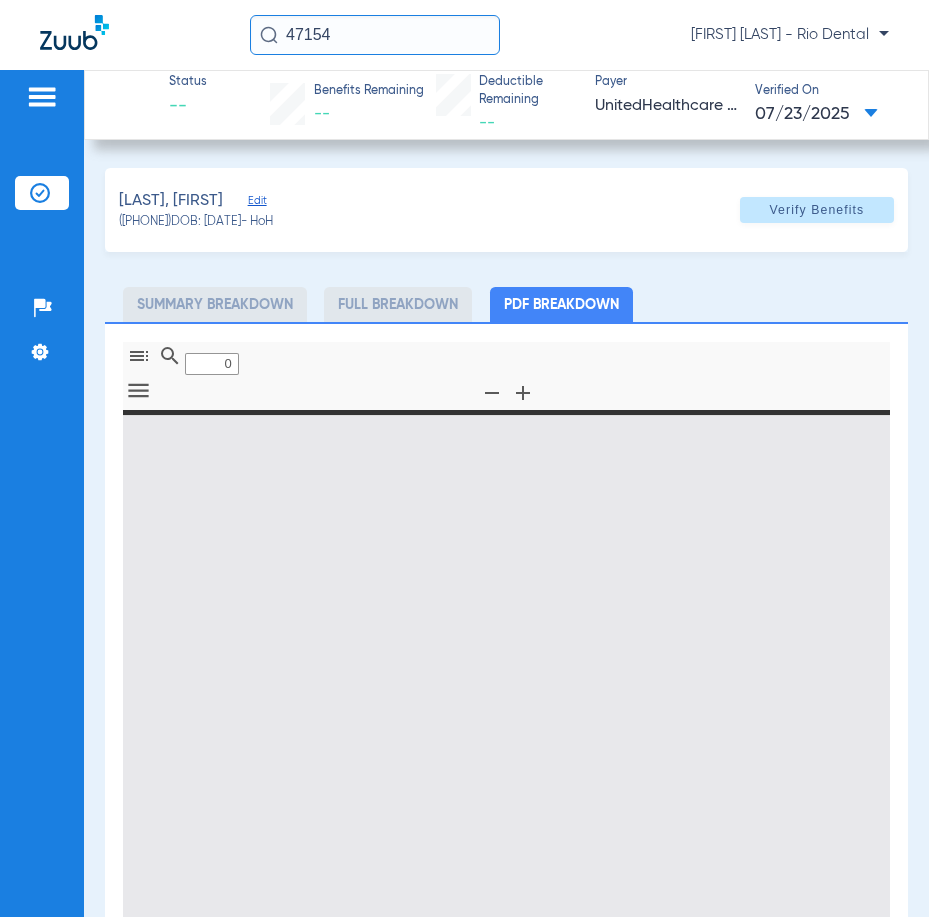 select on "page-width" 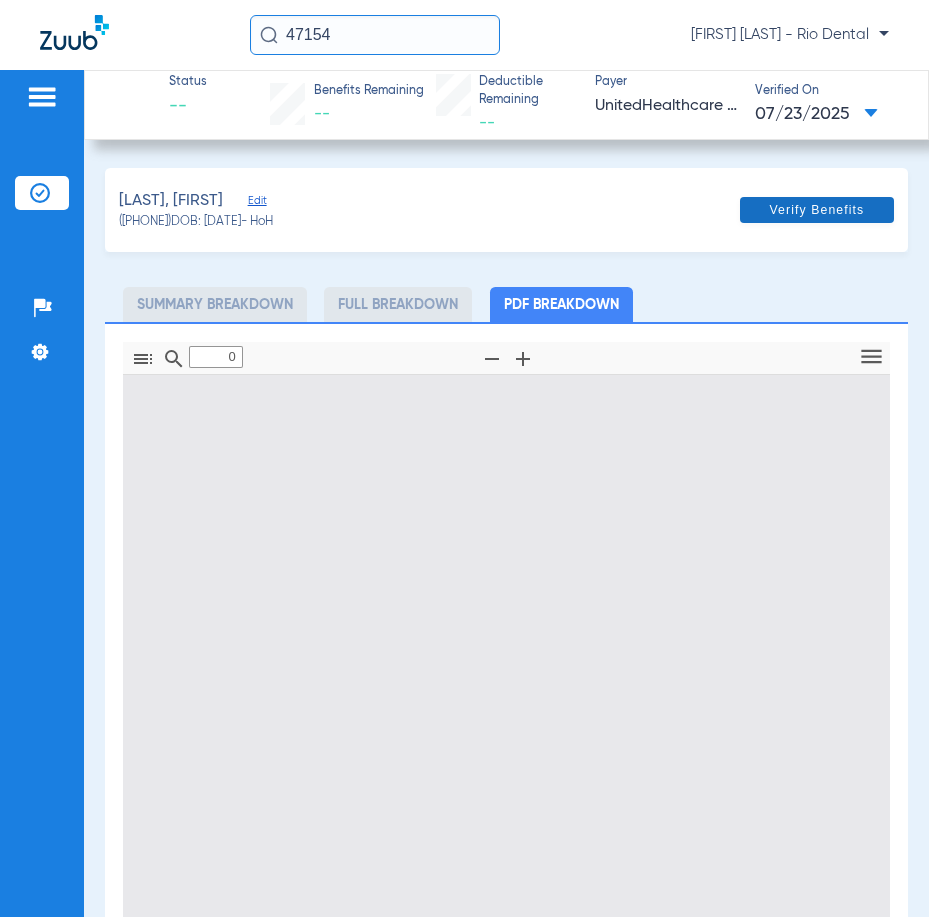 type on "1" 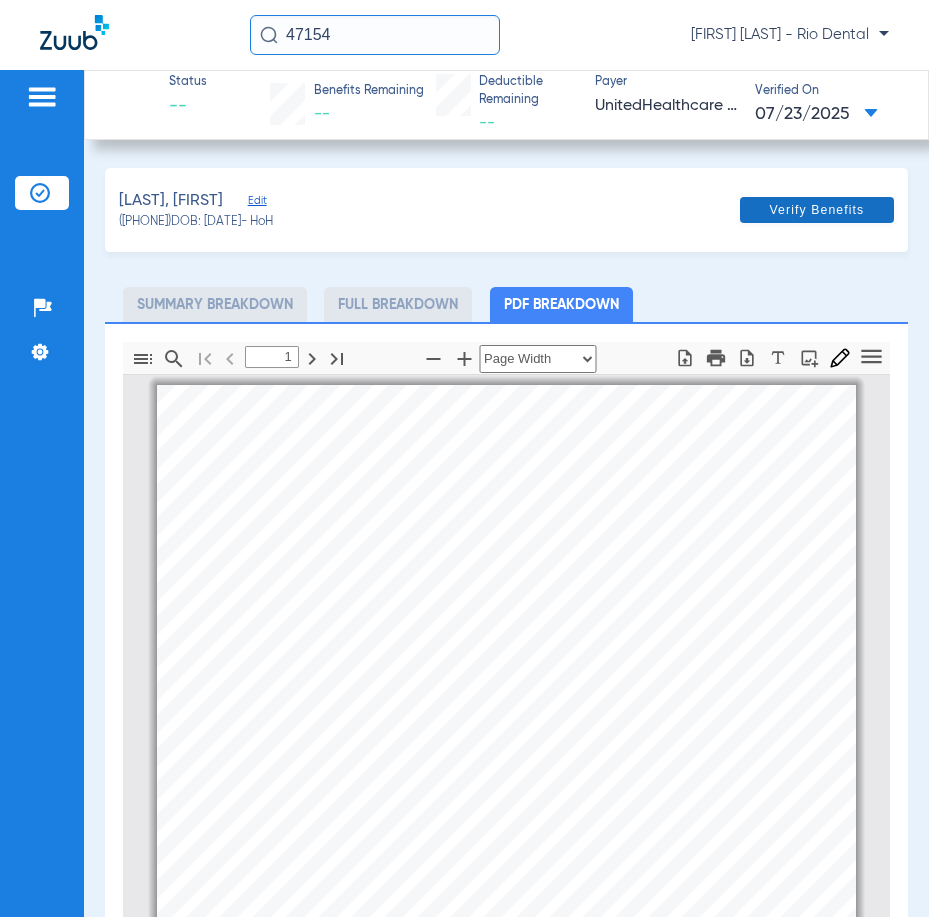scroll, scrollTop: 10, scrollLeft: 0, axis: vertical 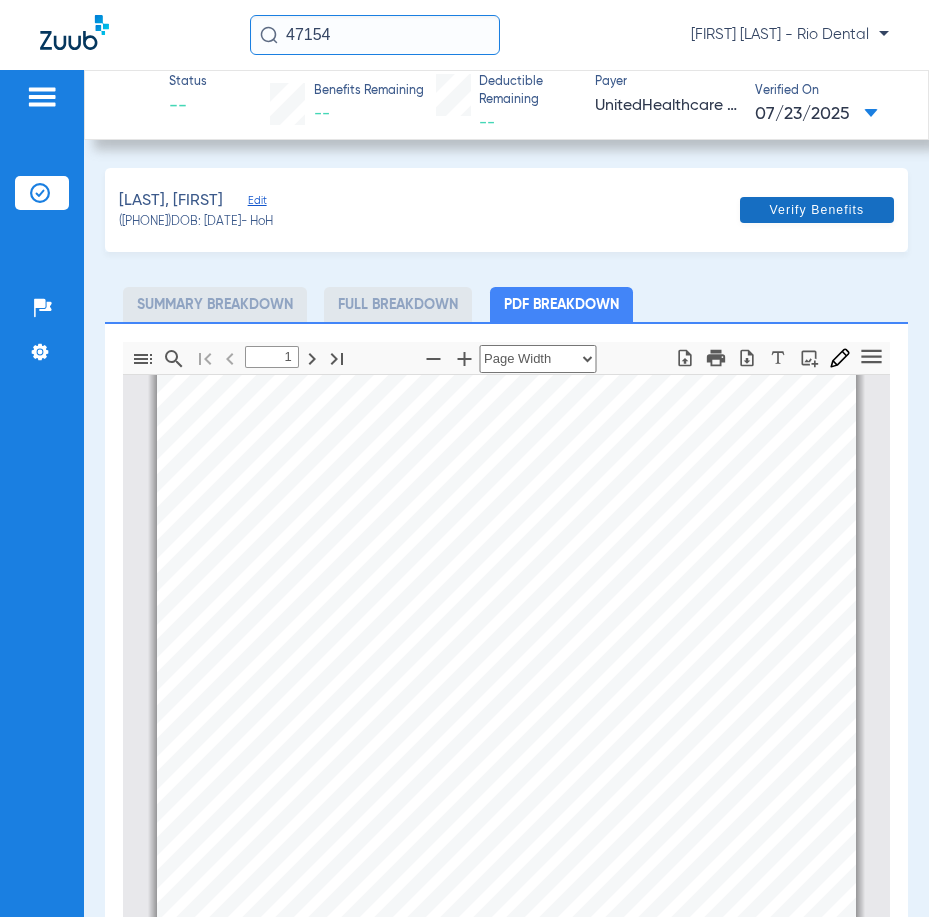 click 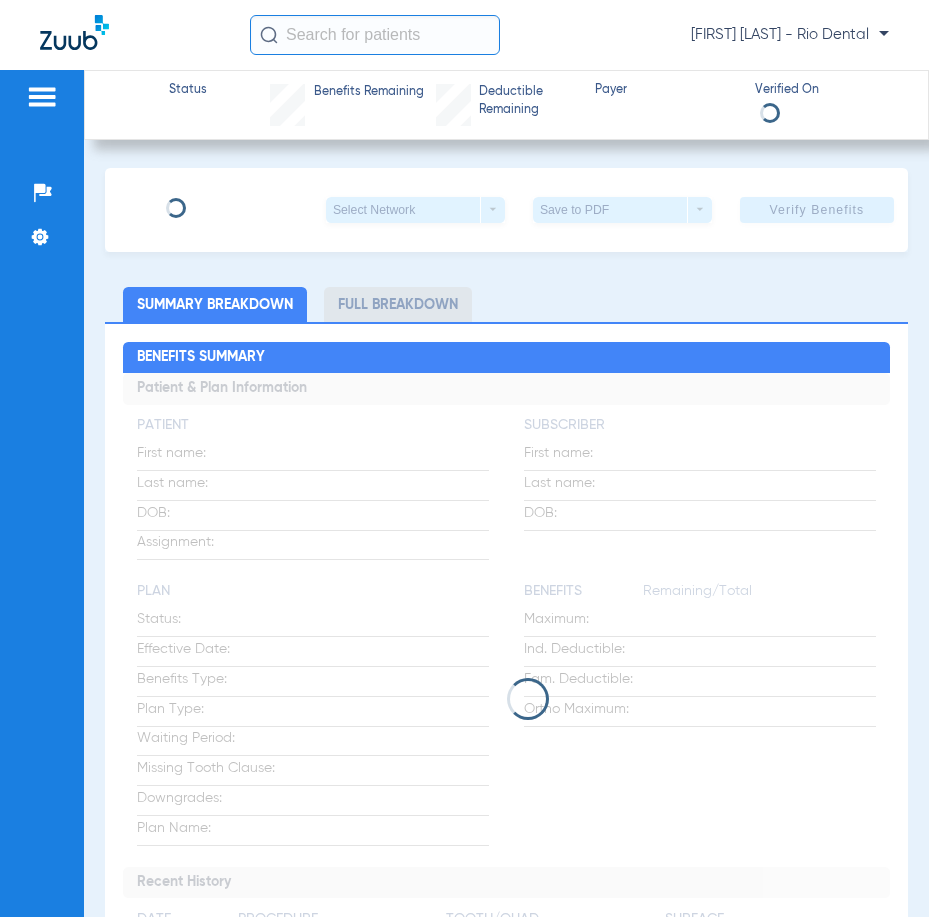 scroll, scrollTop: 0, scrollLeft: 0, axis: both 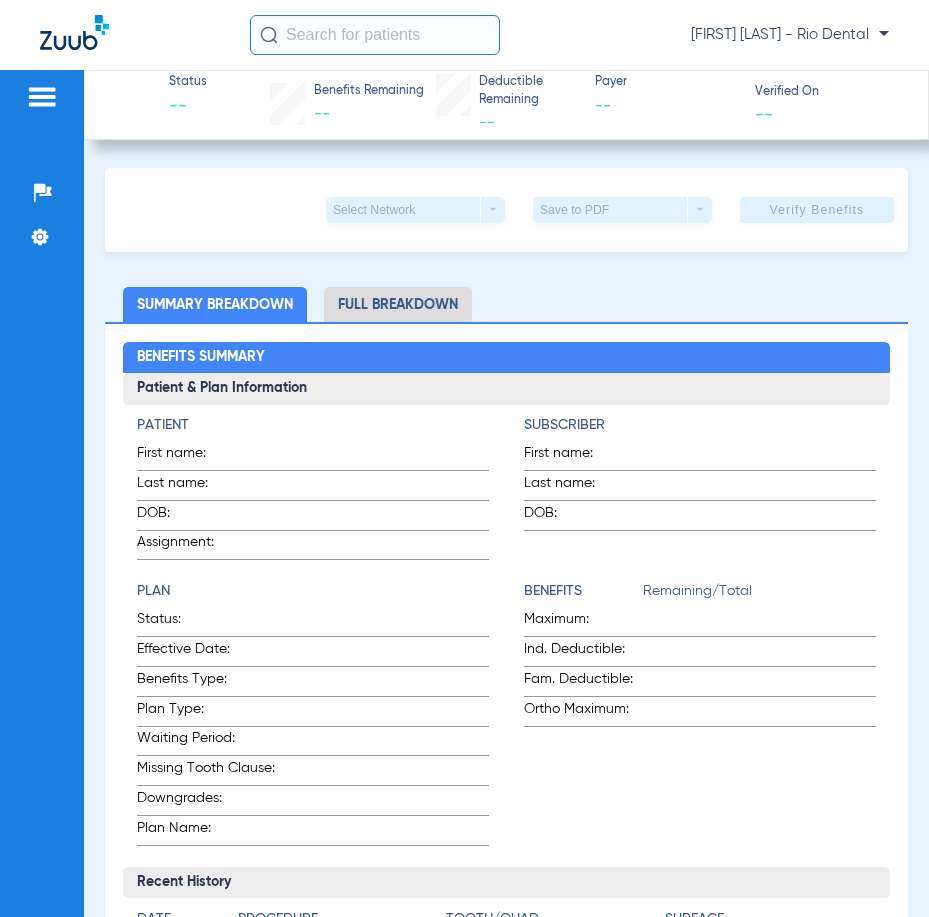 click 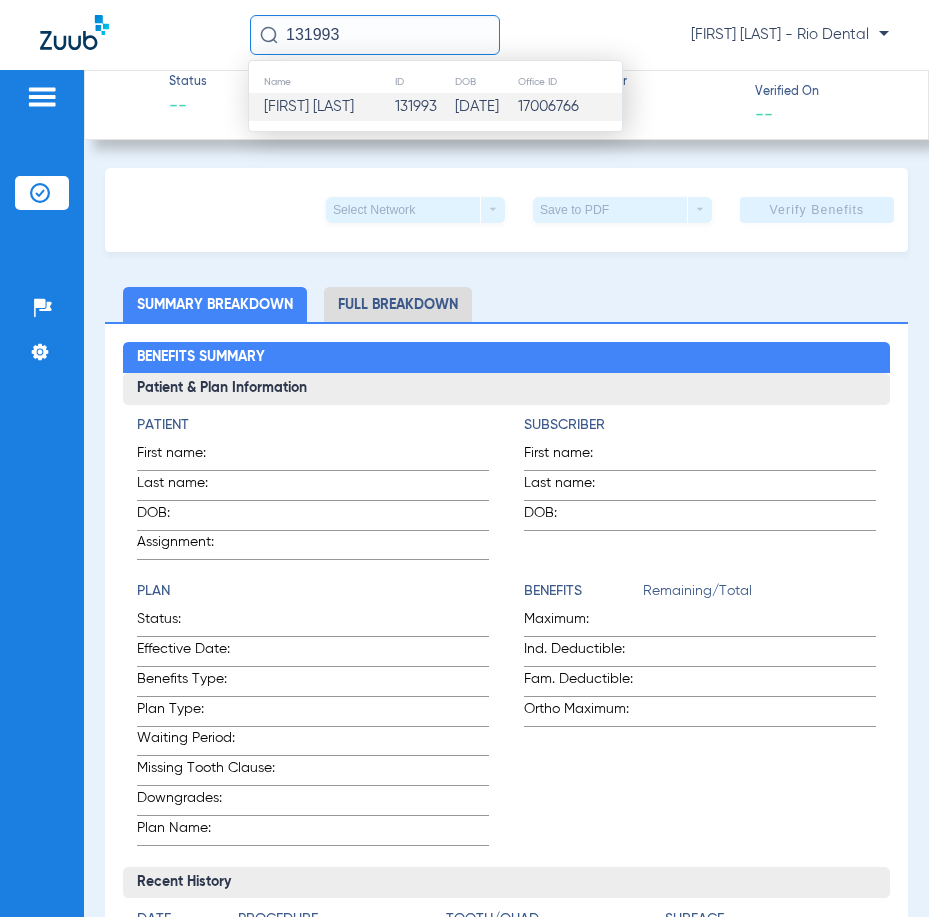 type on "131993" 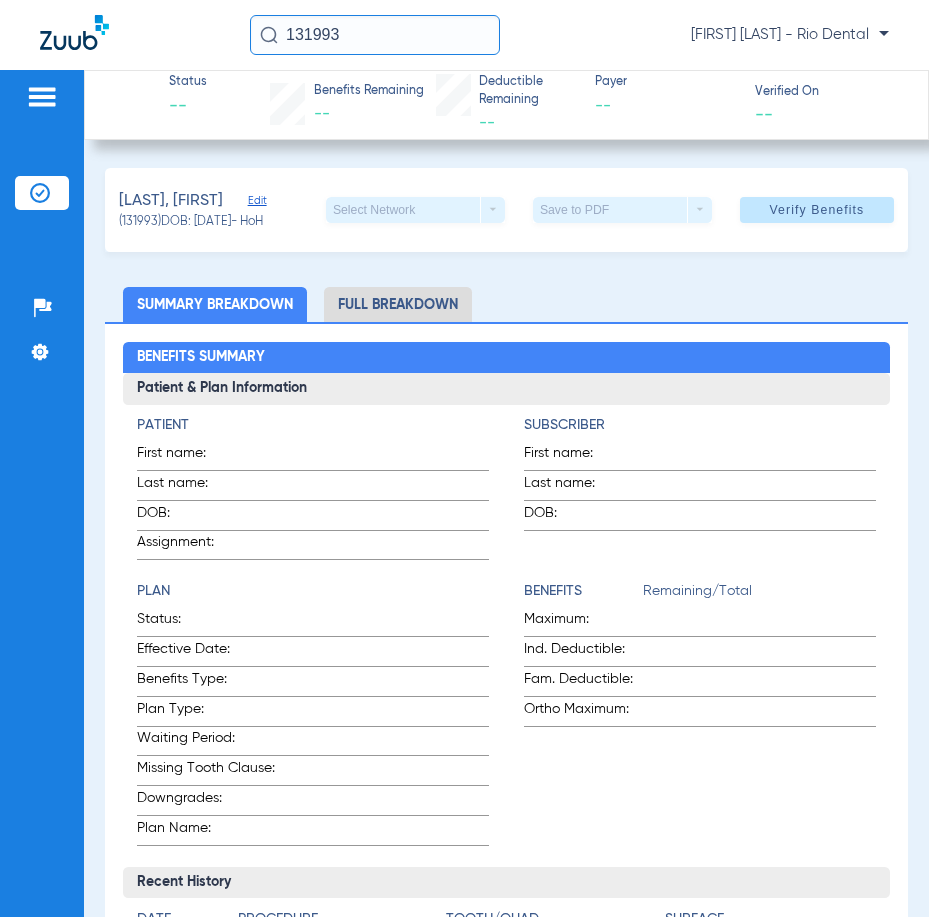 click on "Verify Benefits" 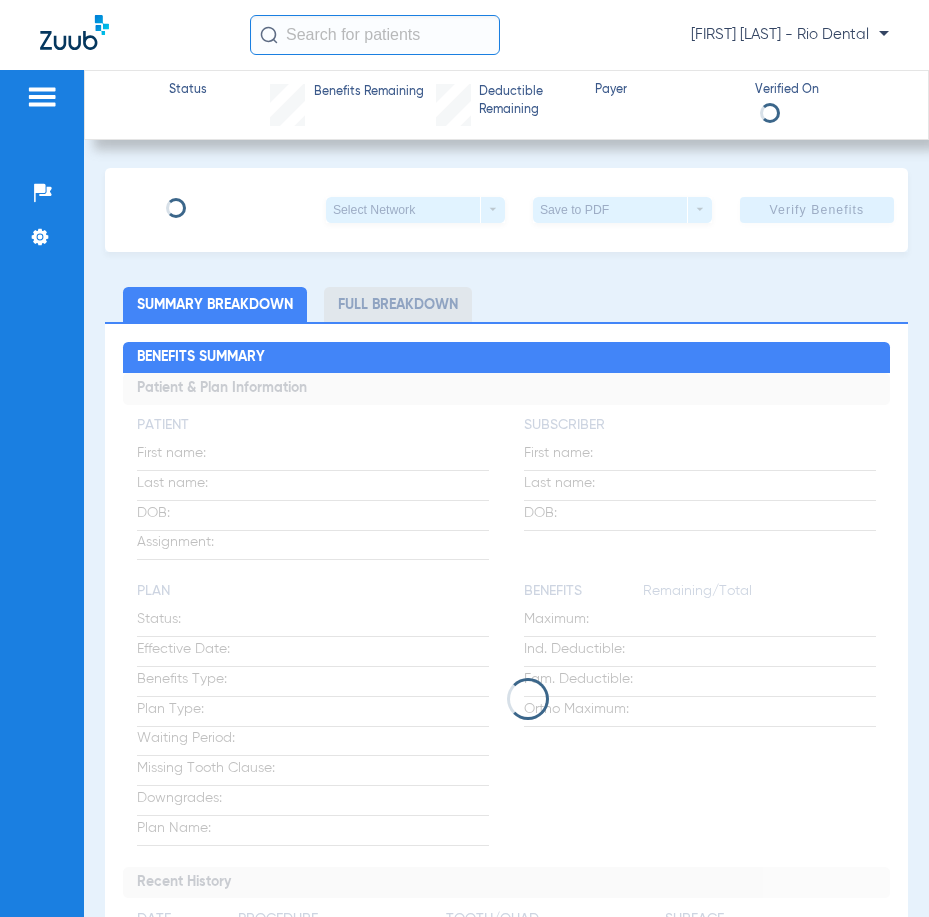 scroll, scrollTop: 0, scrollLeft: 0, axis: both 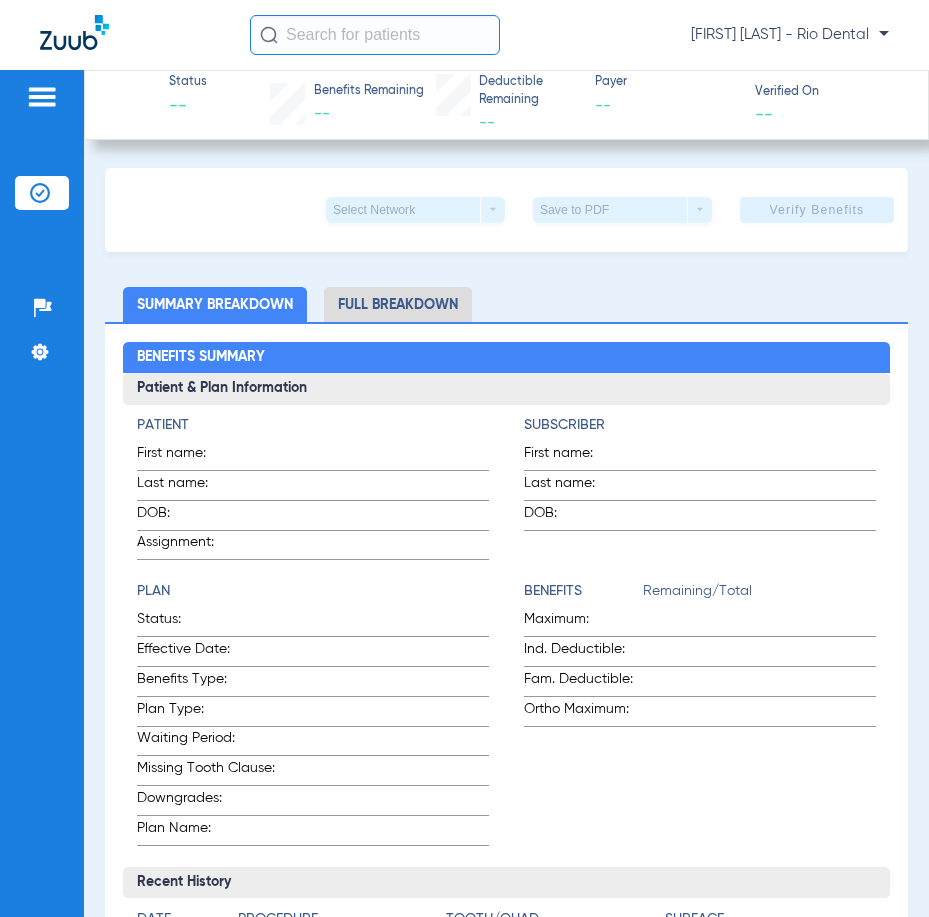 click 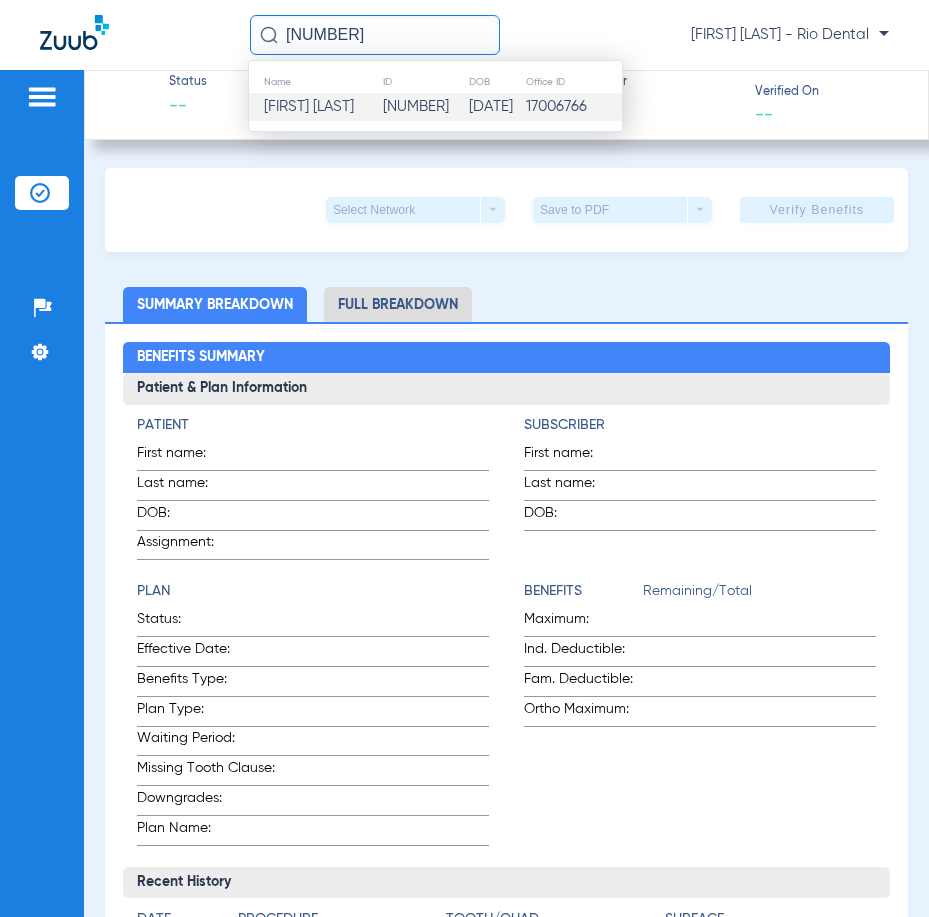 type on "[NUMBER]" 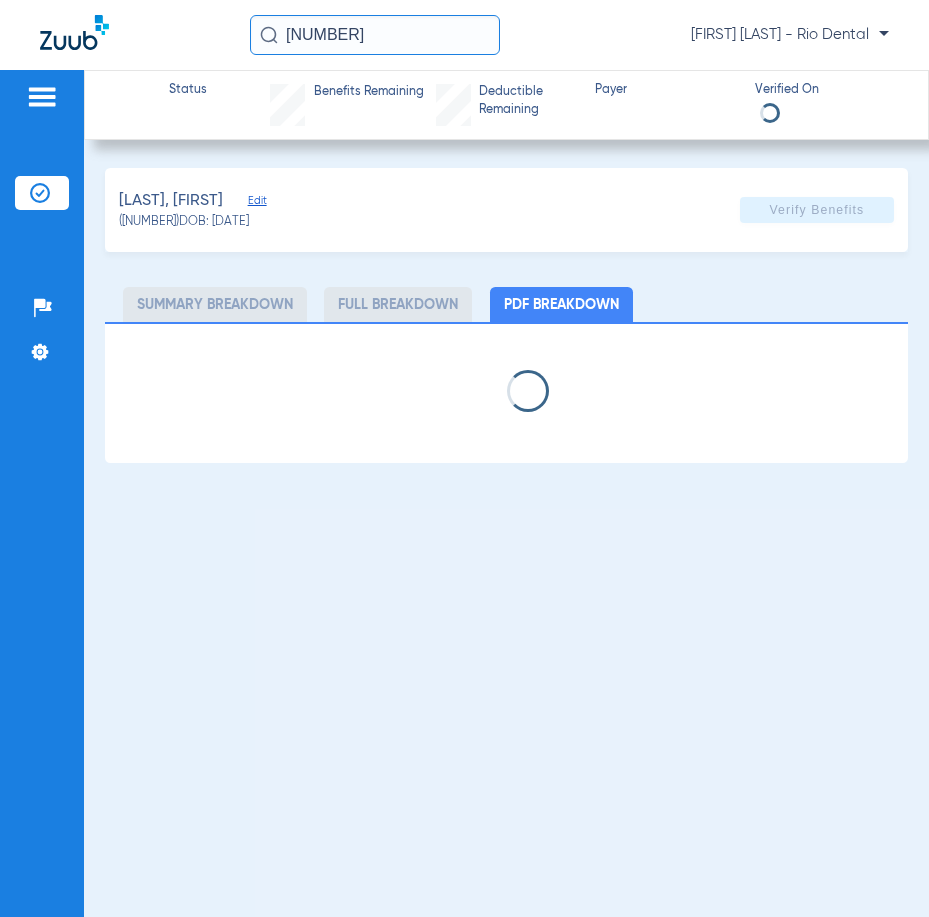 select on "page-width" 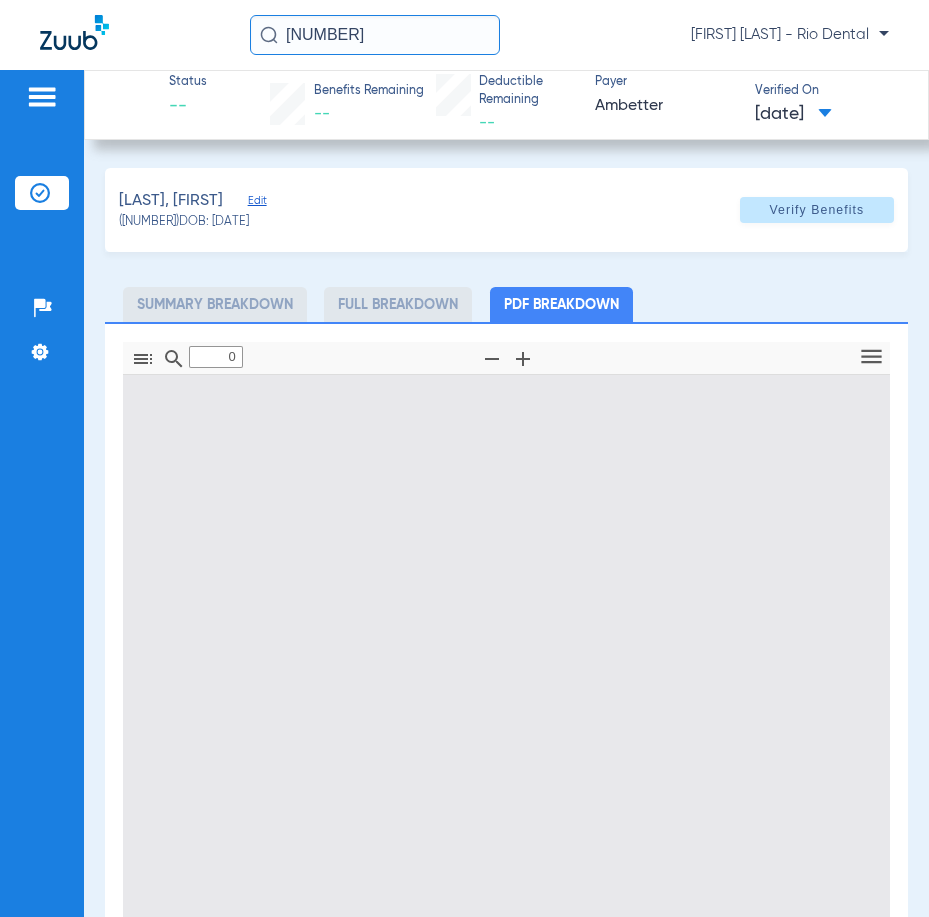 type on "1" 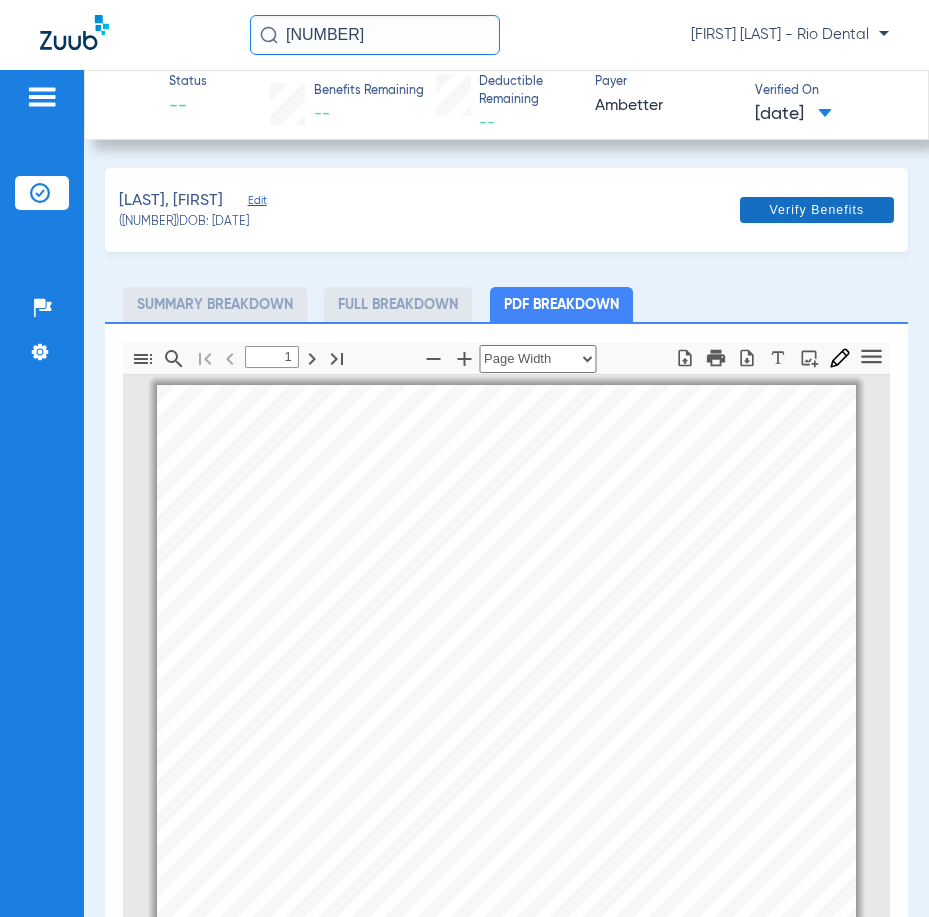 scroll, scrollTop: 10, scrollLeft: 0, axis: vertical 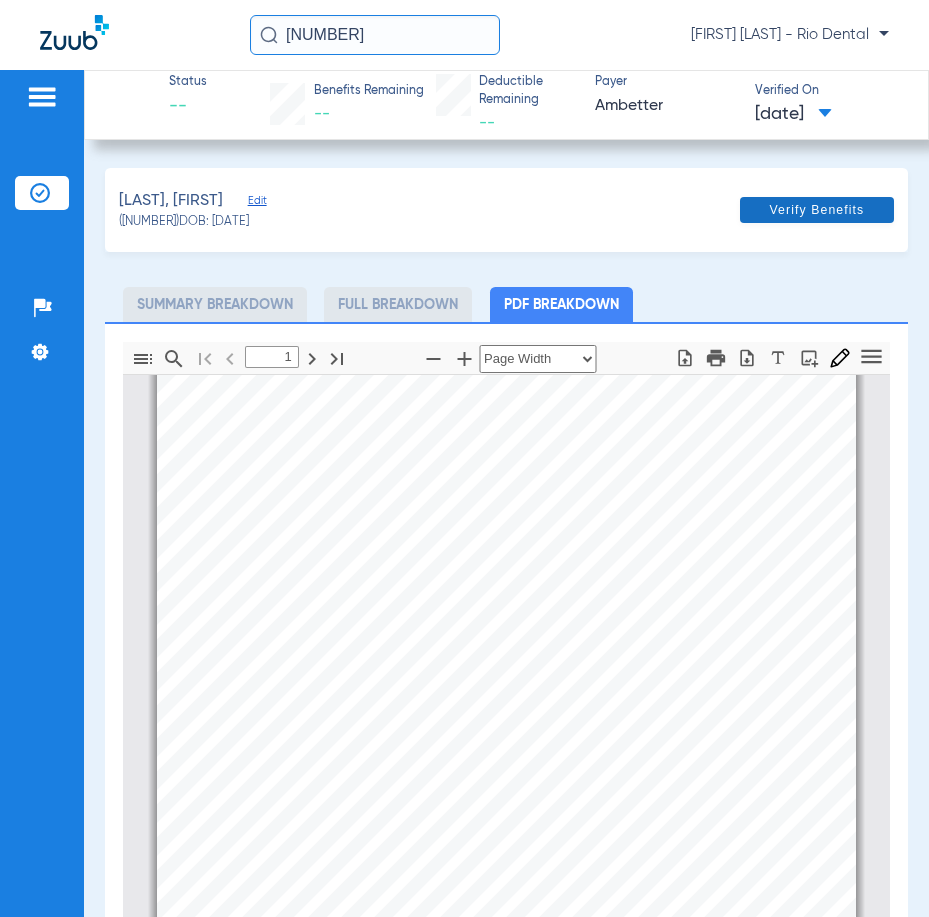 click on "Verify Benefits" 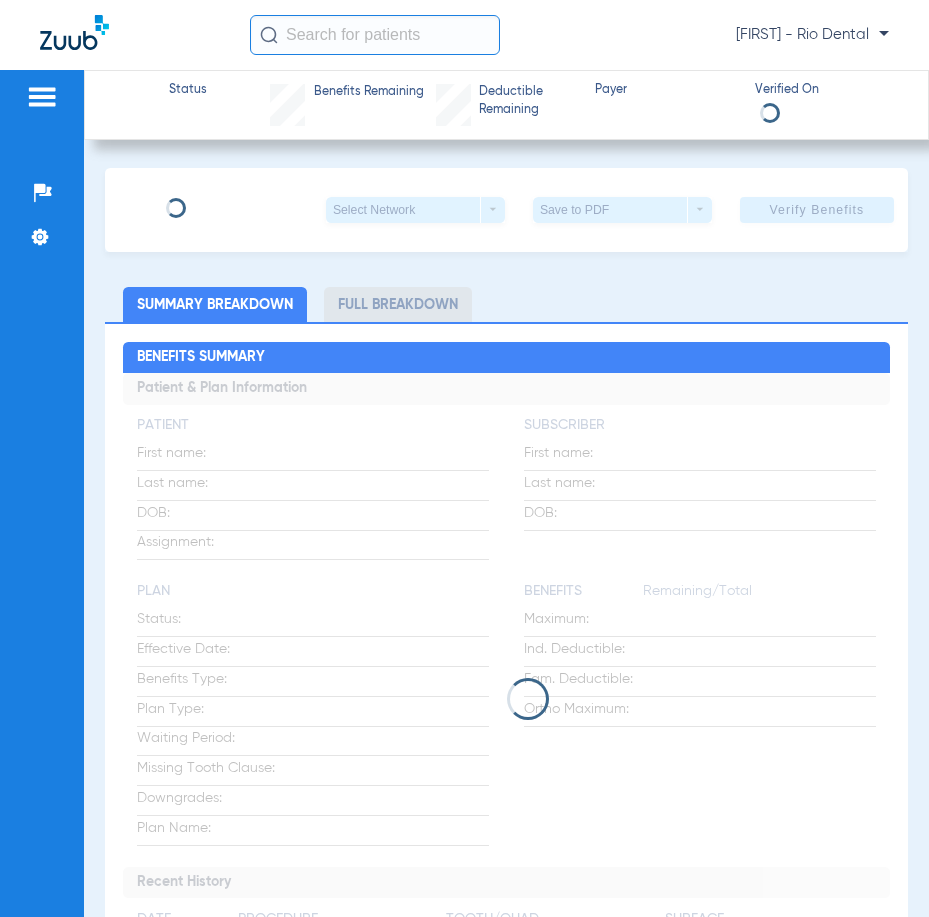 scroll, scrollTop: 0, scrollLeft: 0, axis: both 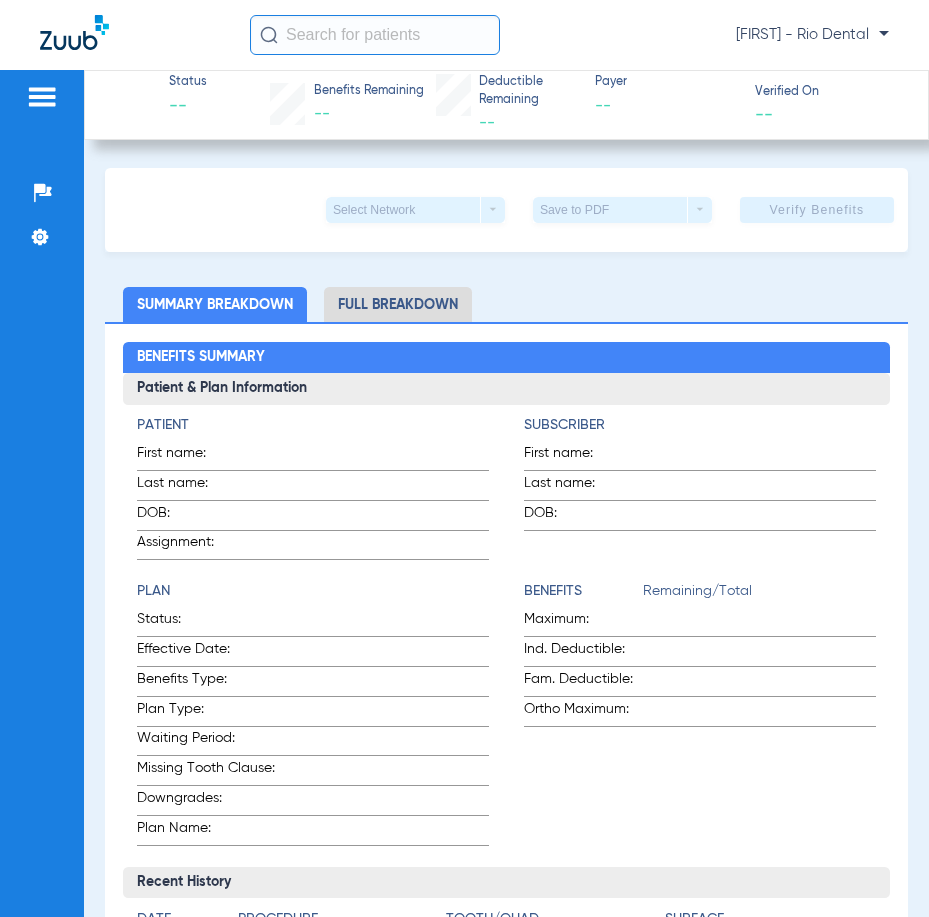 click 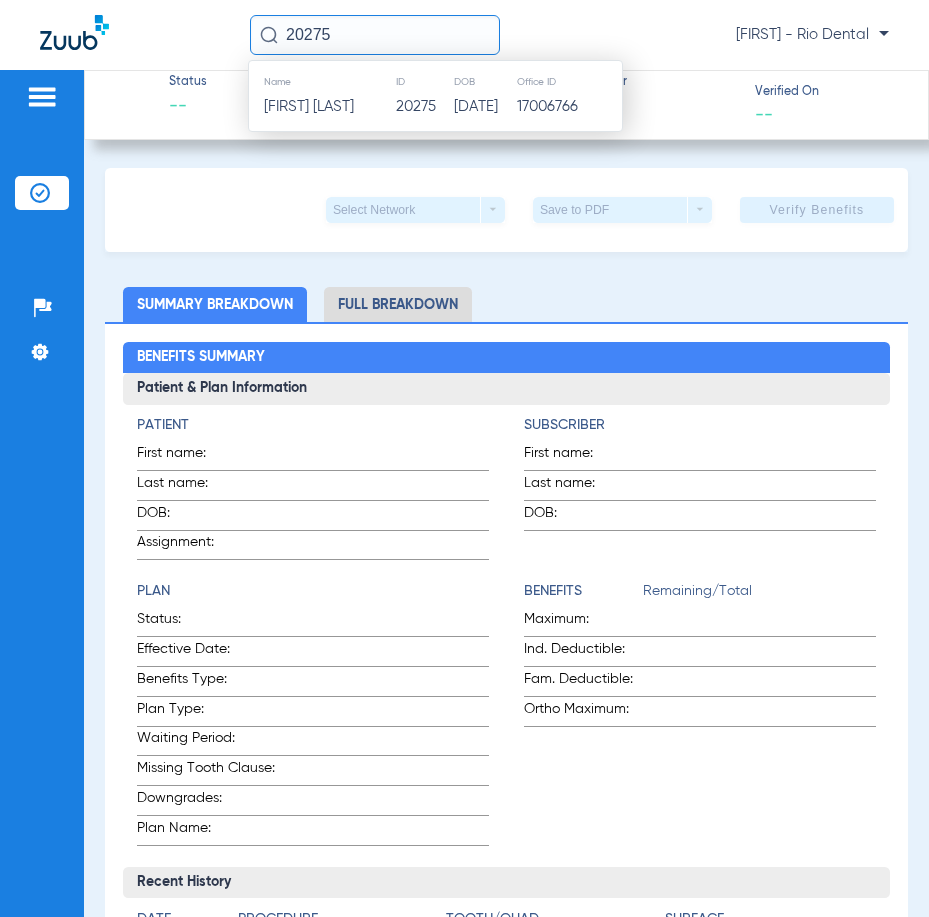 type on "20275" 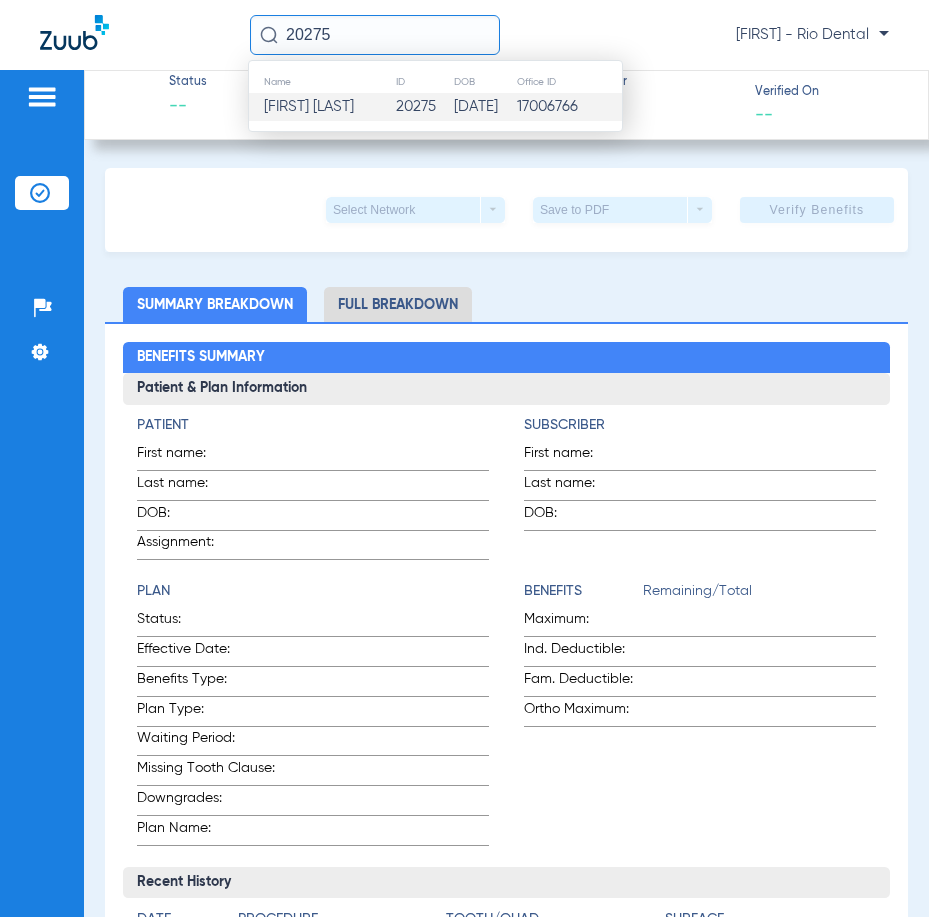 click on "Name ID DOB Office ID Liz Ramos 20275  10/02/1996   17006766" 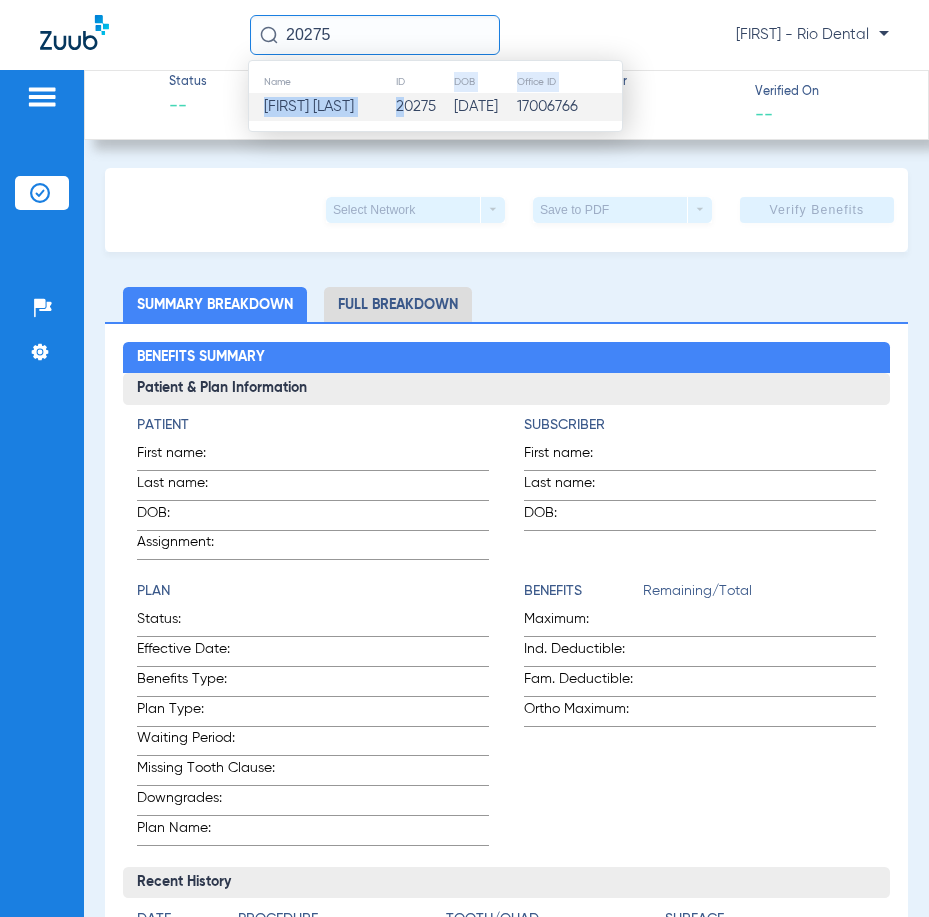 click on "20275" 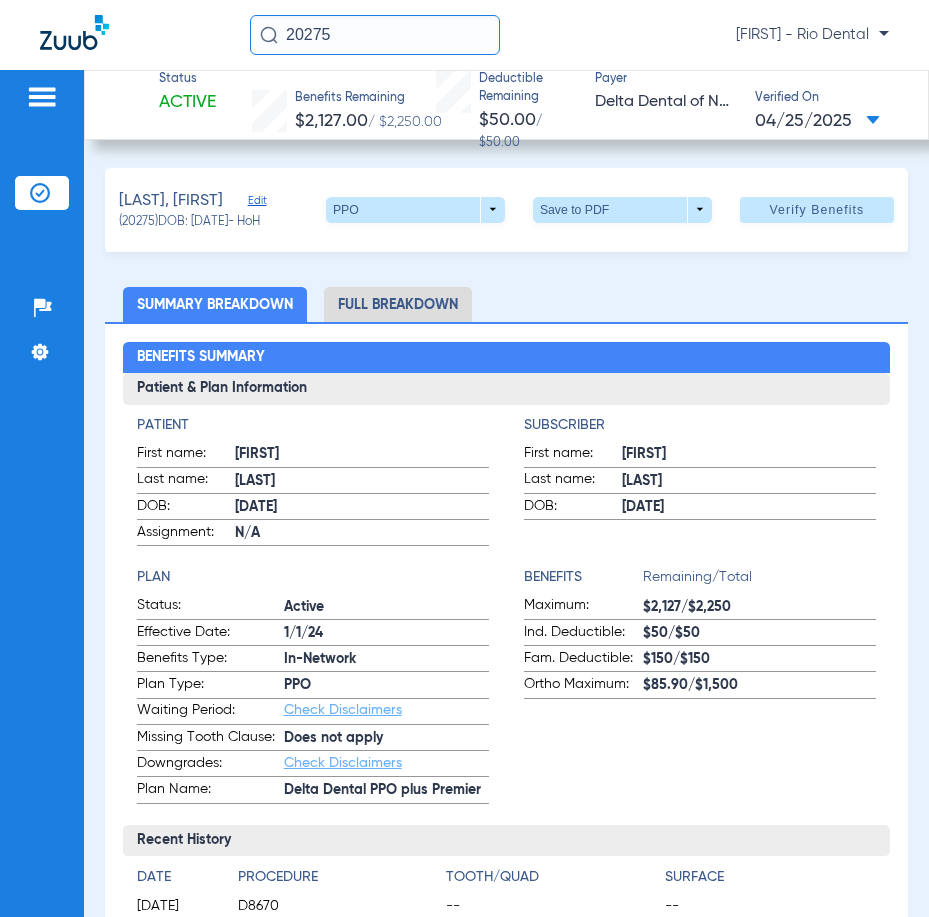 click 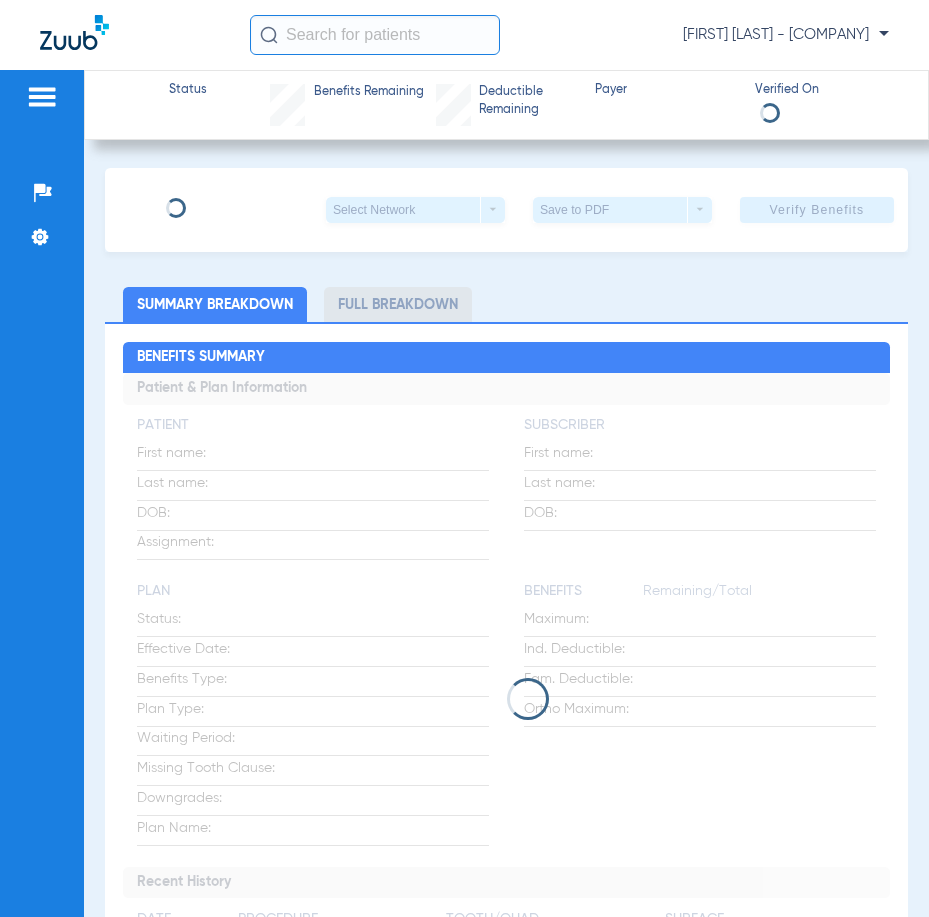 scroll, scrollTop: 0, scrollLeft: 0, axis: both 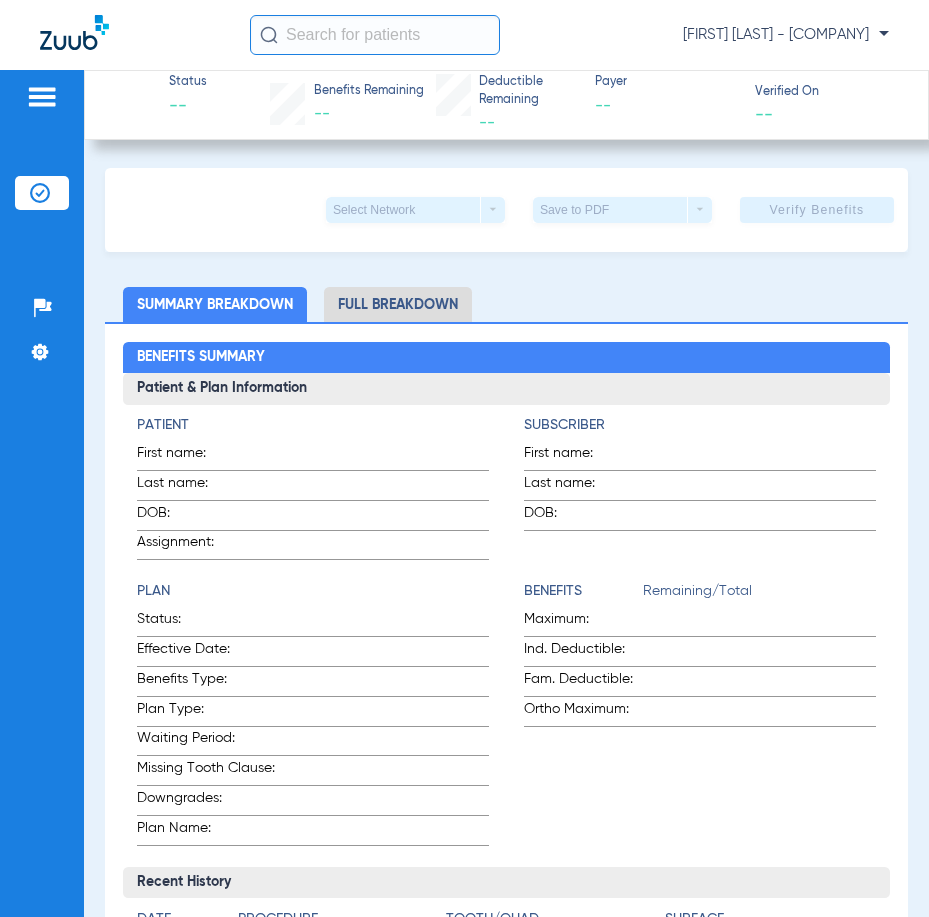 click 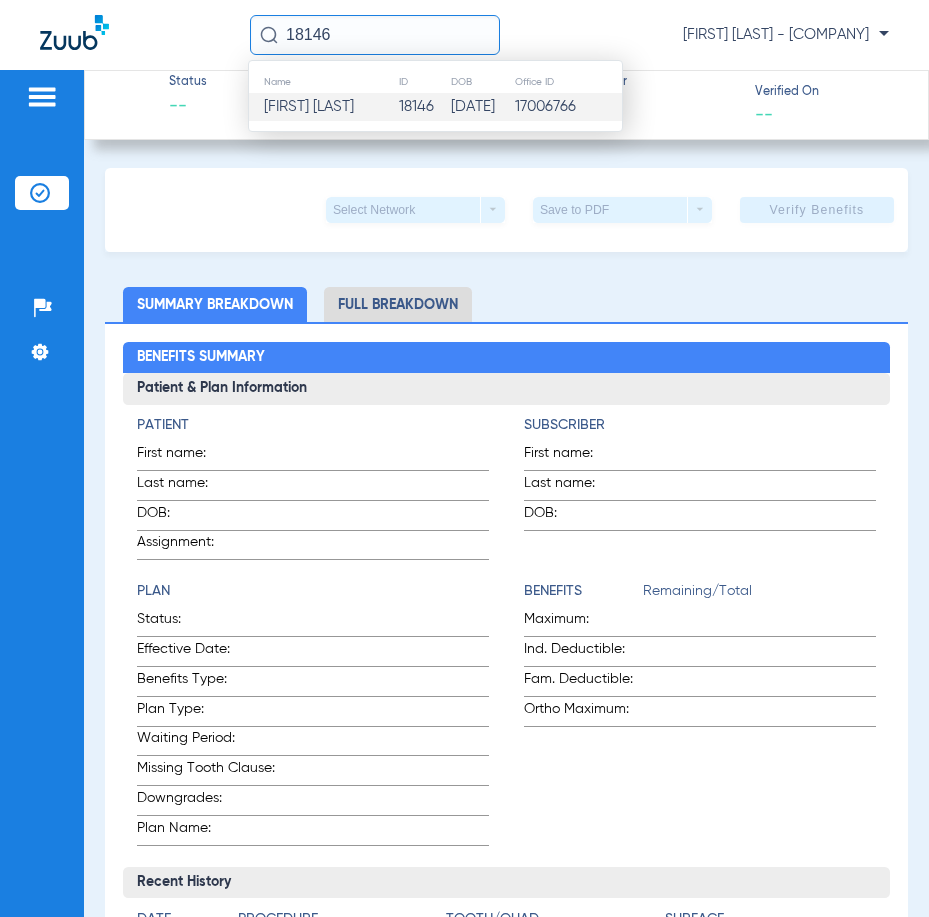 type on "18146" 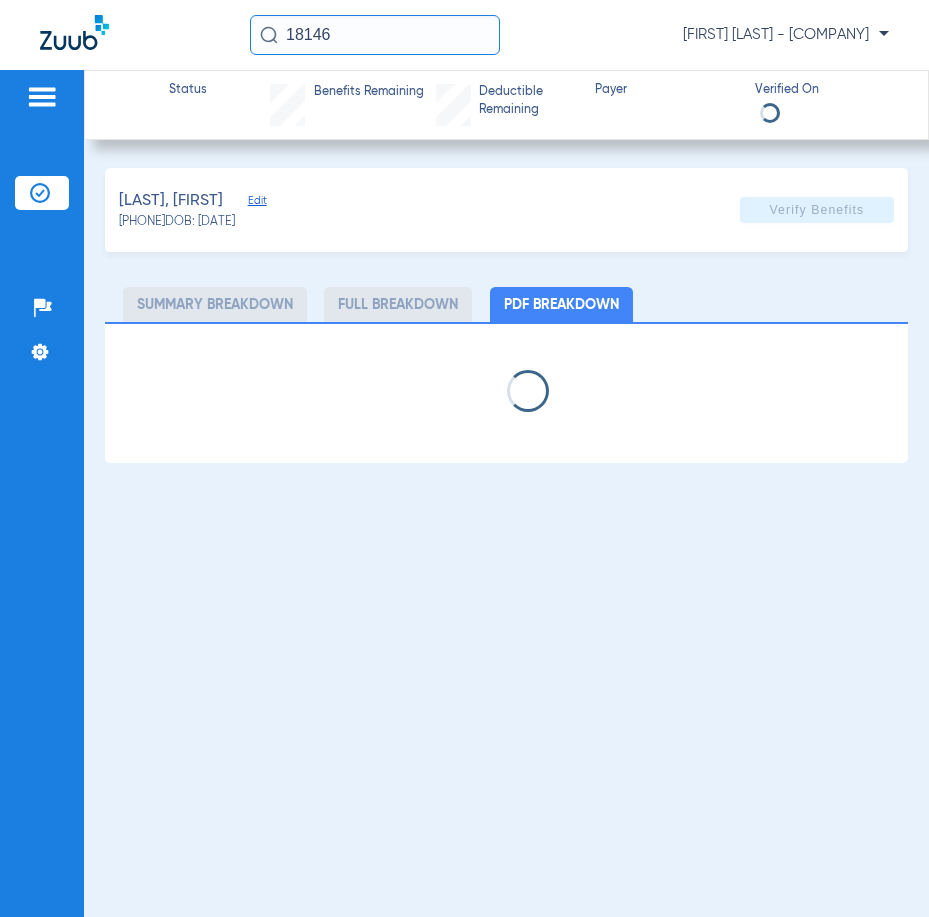 select on "page-width" 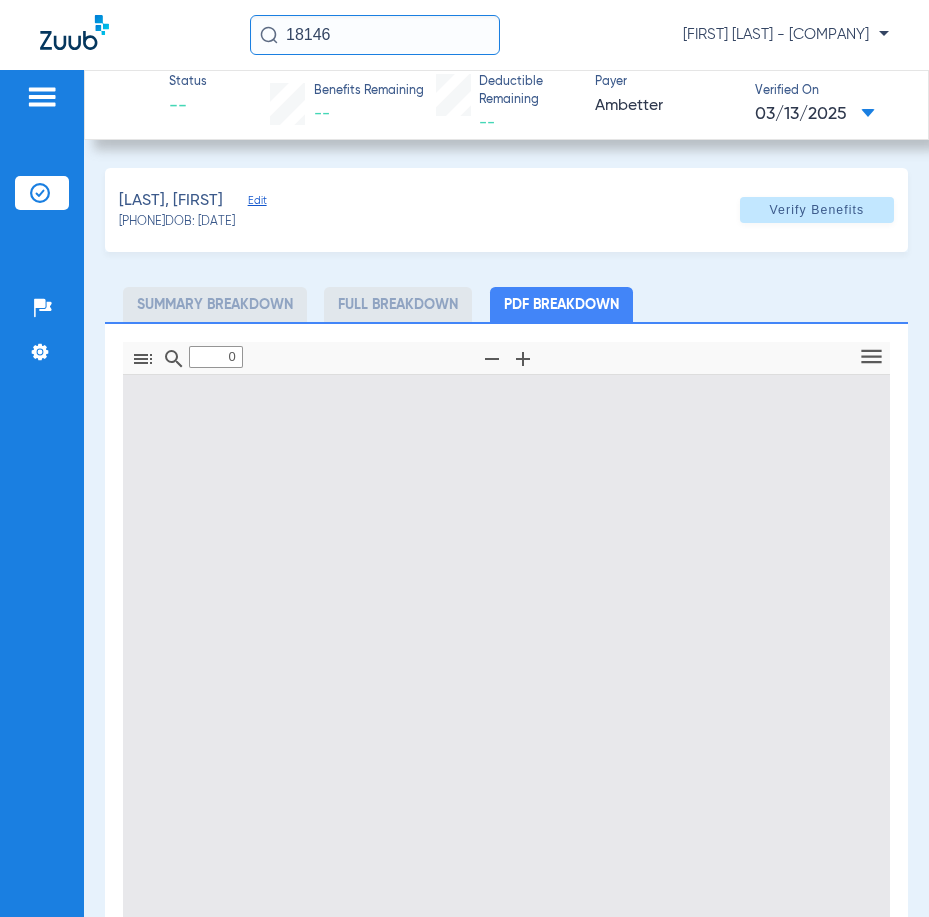 type on "1" 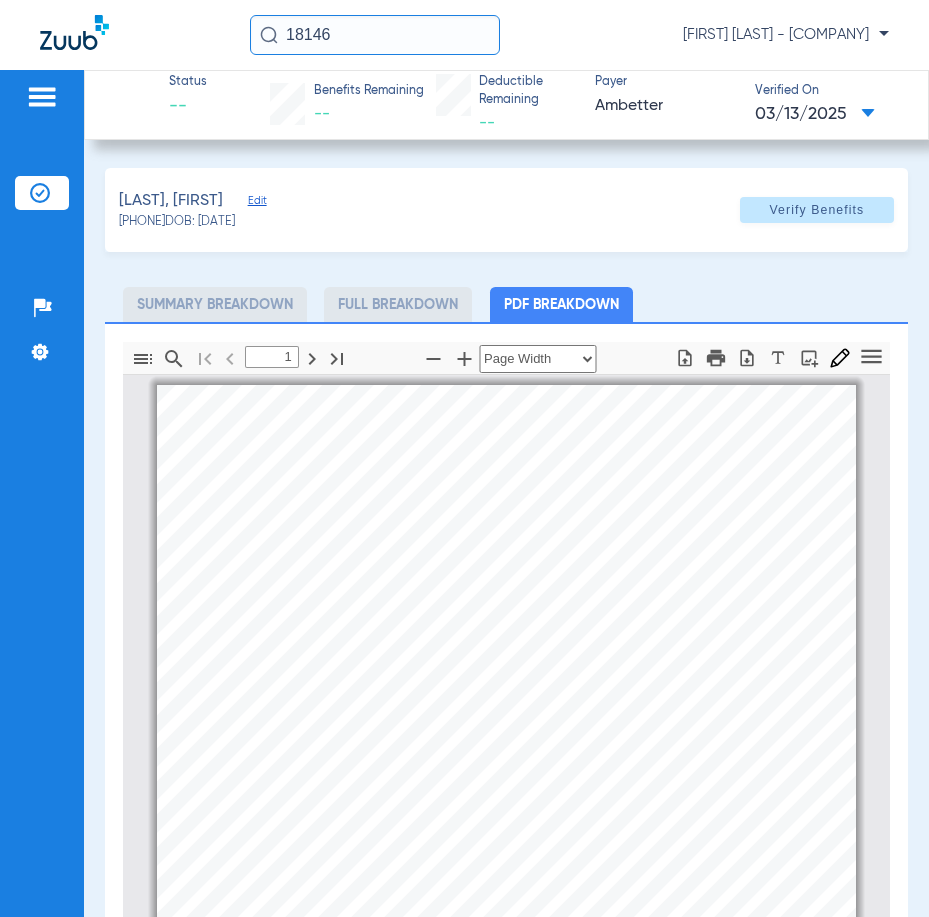 scroll, scrollTop: 10, scrollLeft: 0, axis: vertical 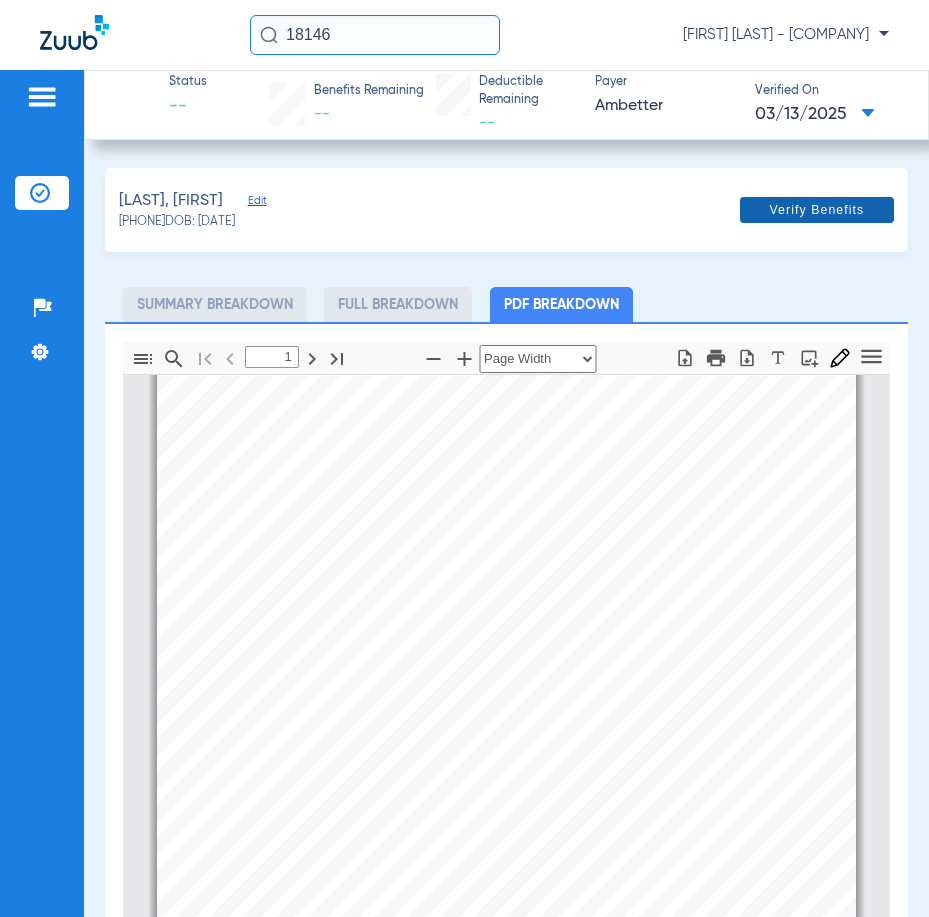 click 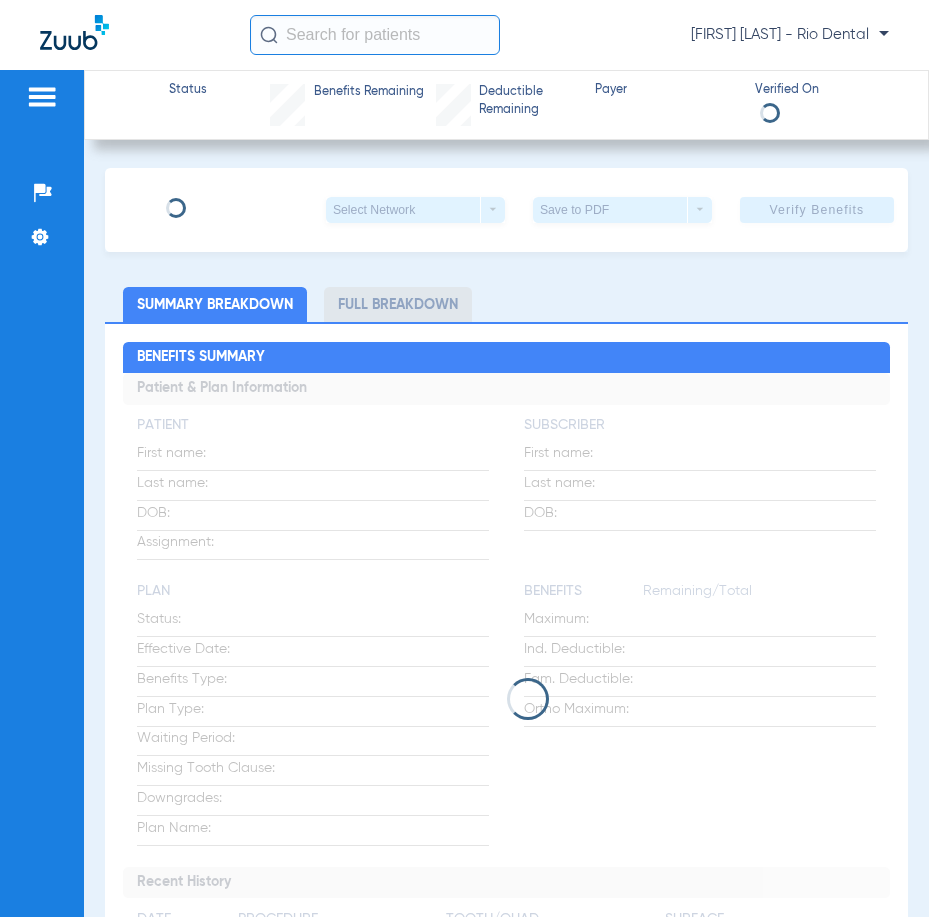 scroll, scrollTop: 0, scrollLeft: 0, axis: both 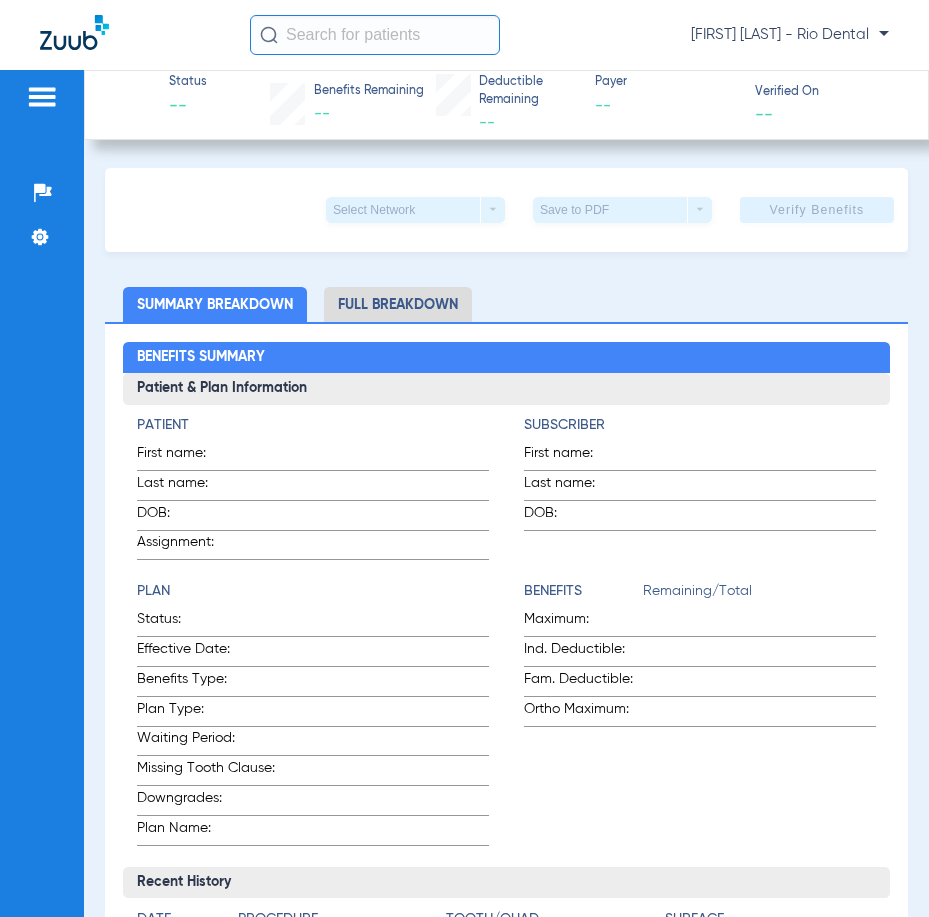 click 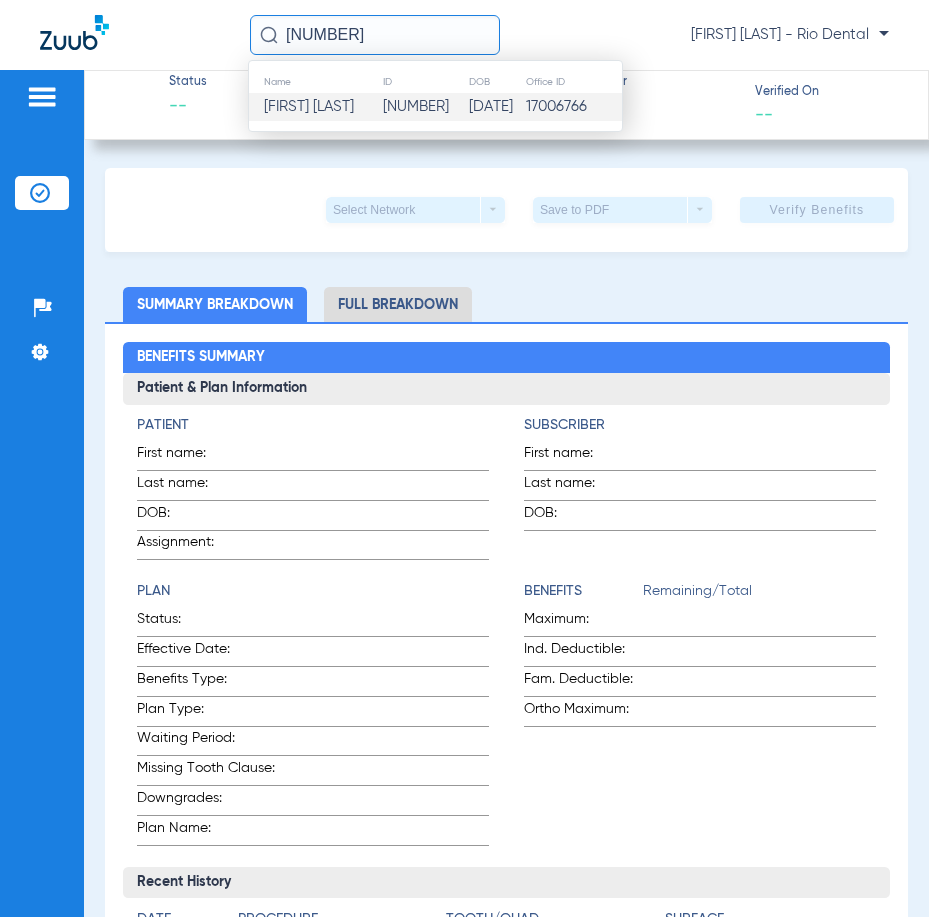 type on "20370" 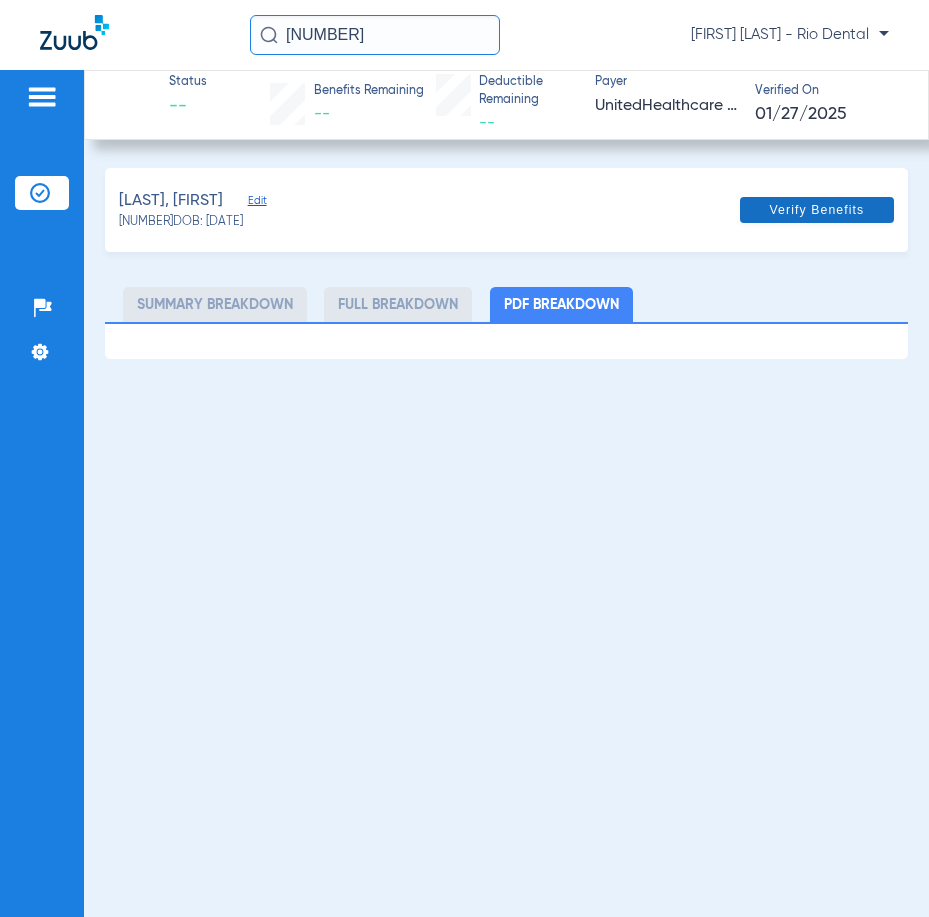 click on "Verify Benefits" 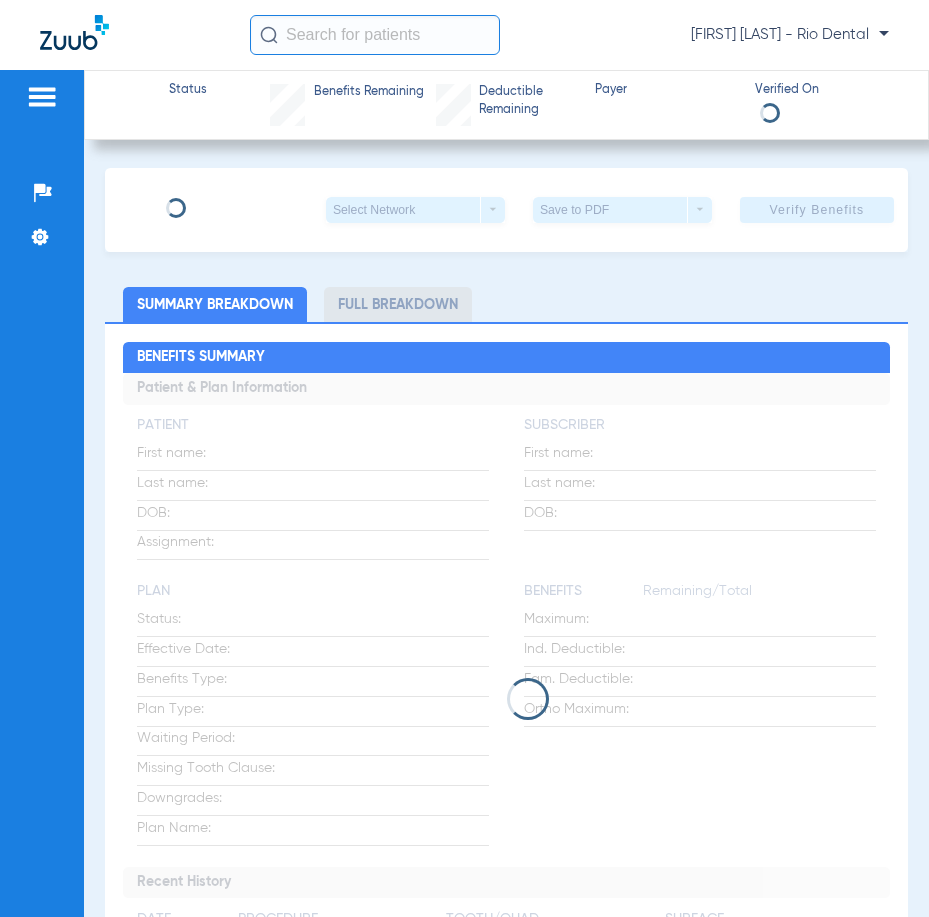 scroll, scrollTop: 0, scrollLeft: 0, axis: both 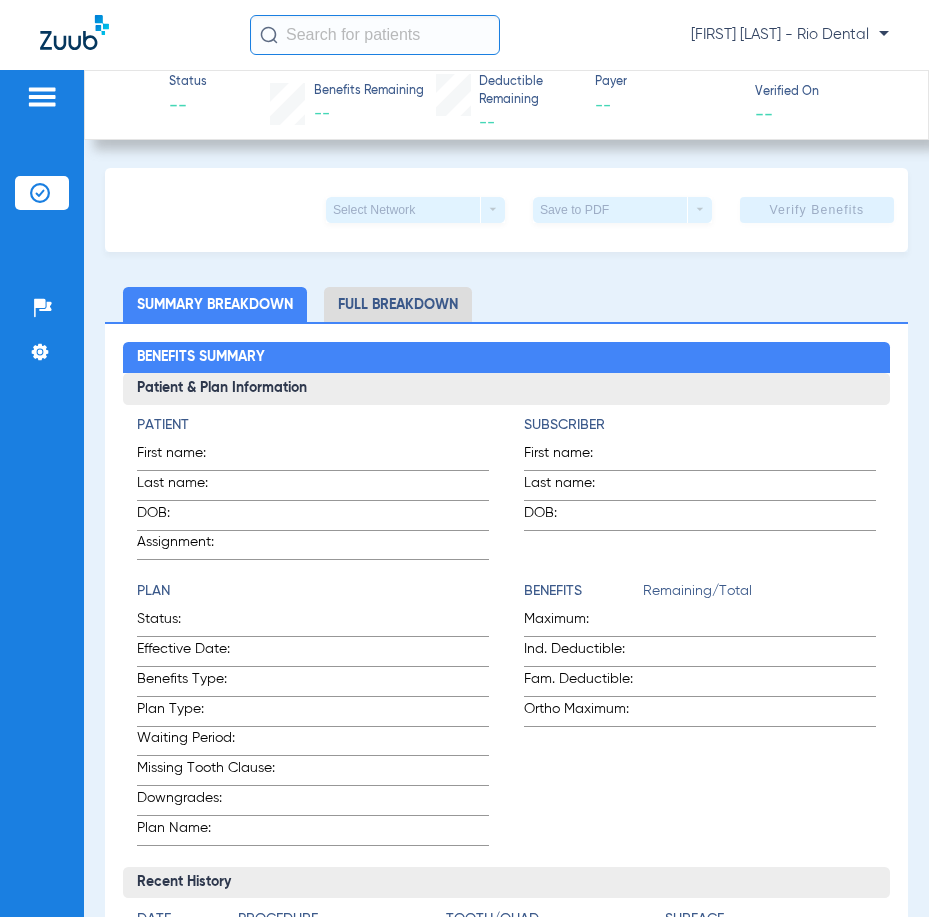 click 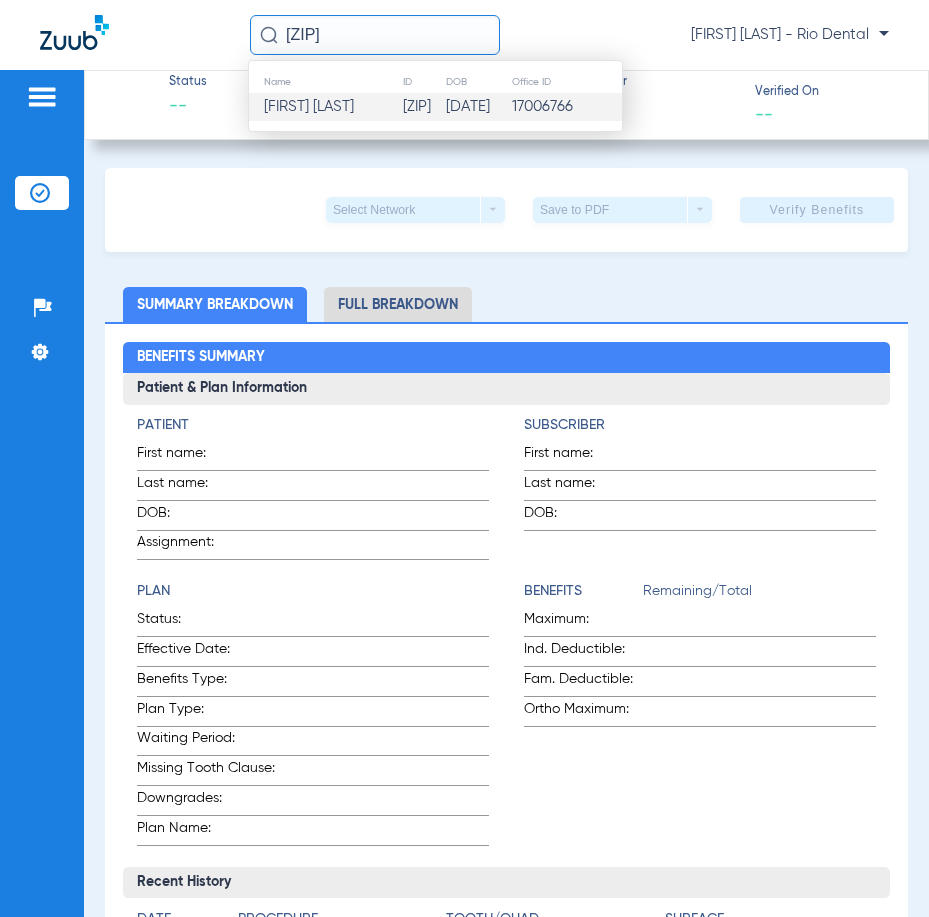 type on "[ZIP]" 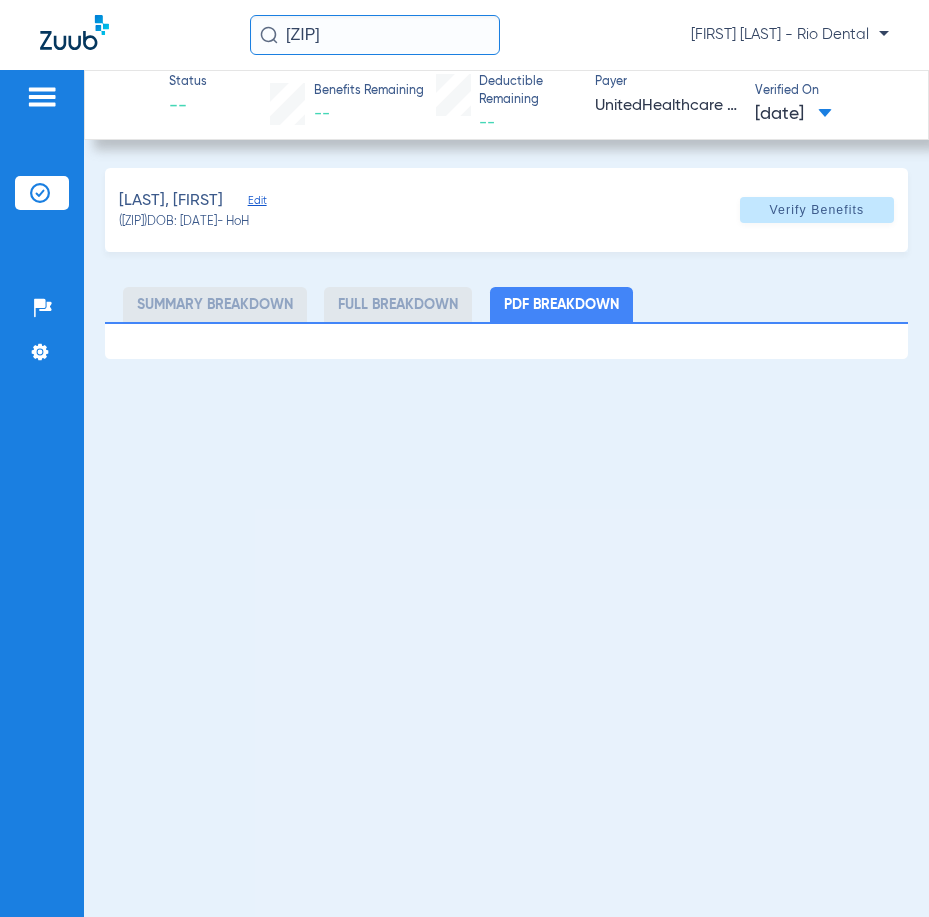 click 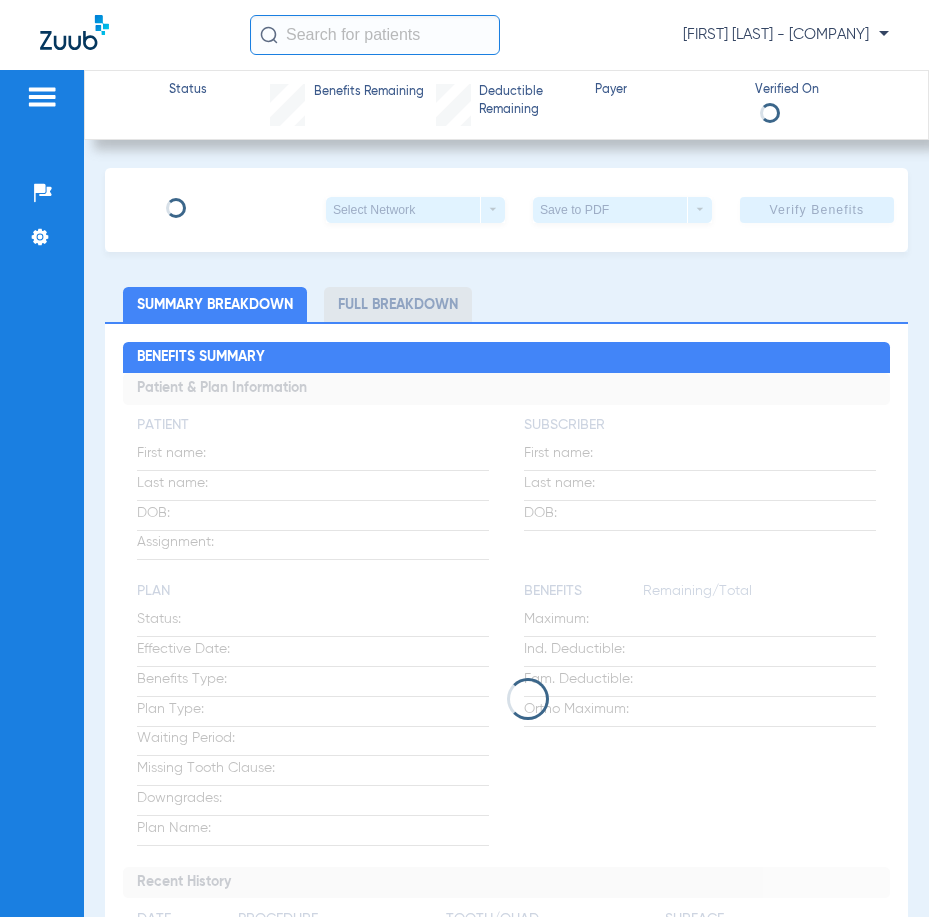 scroll, scrollTop: 0, scrollLeft: 0, axis: both 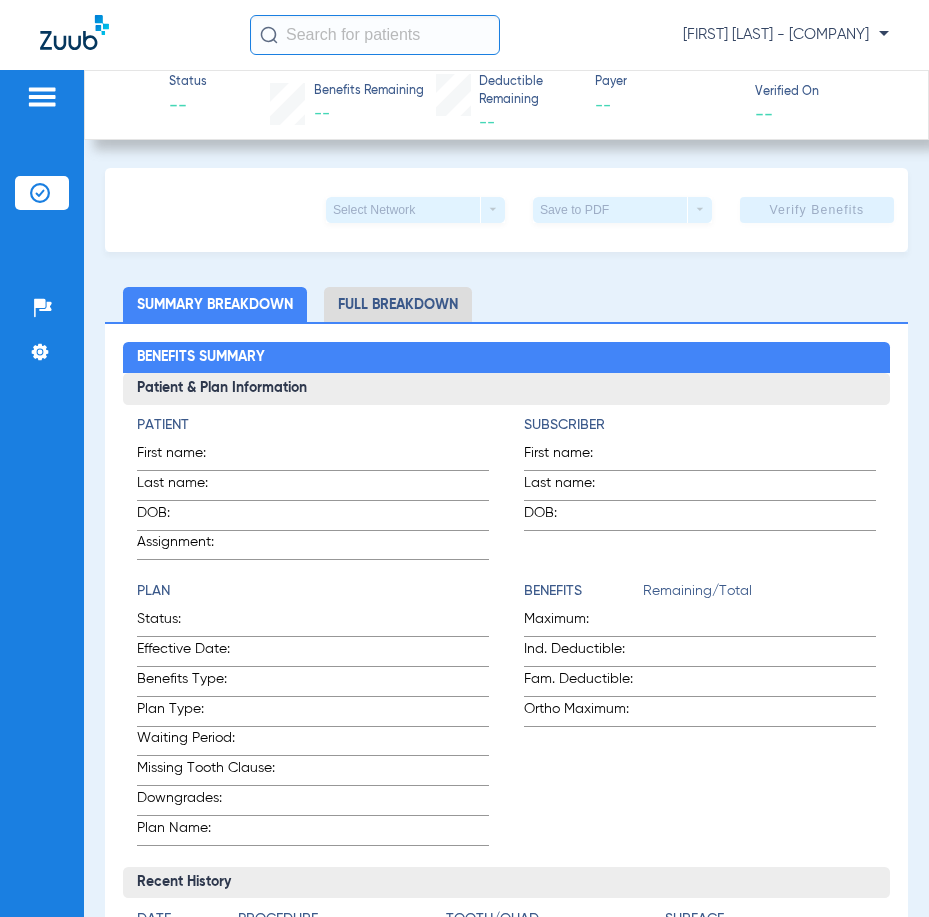 click 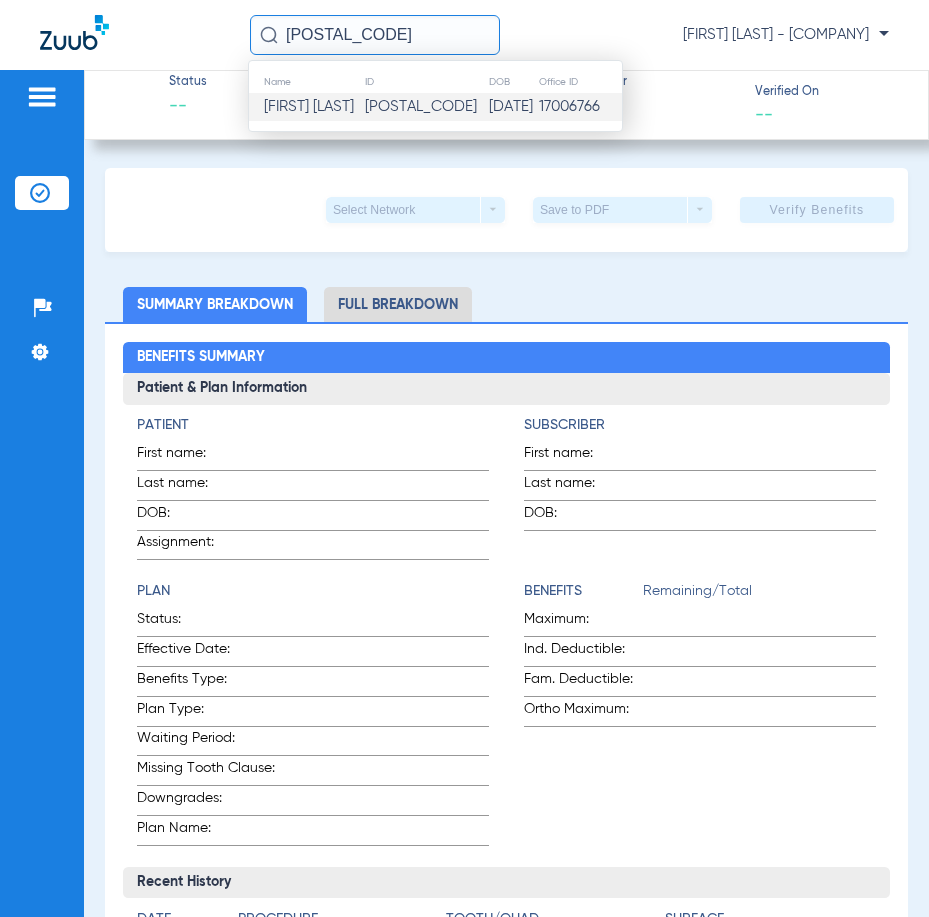 type on "19162" 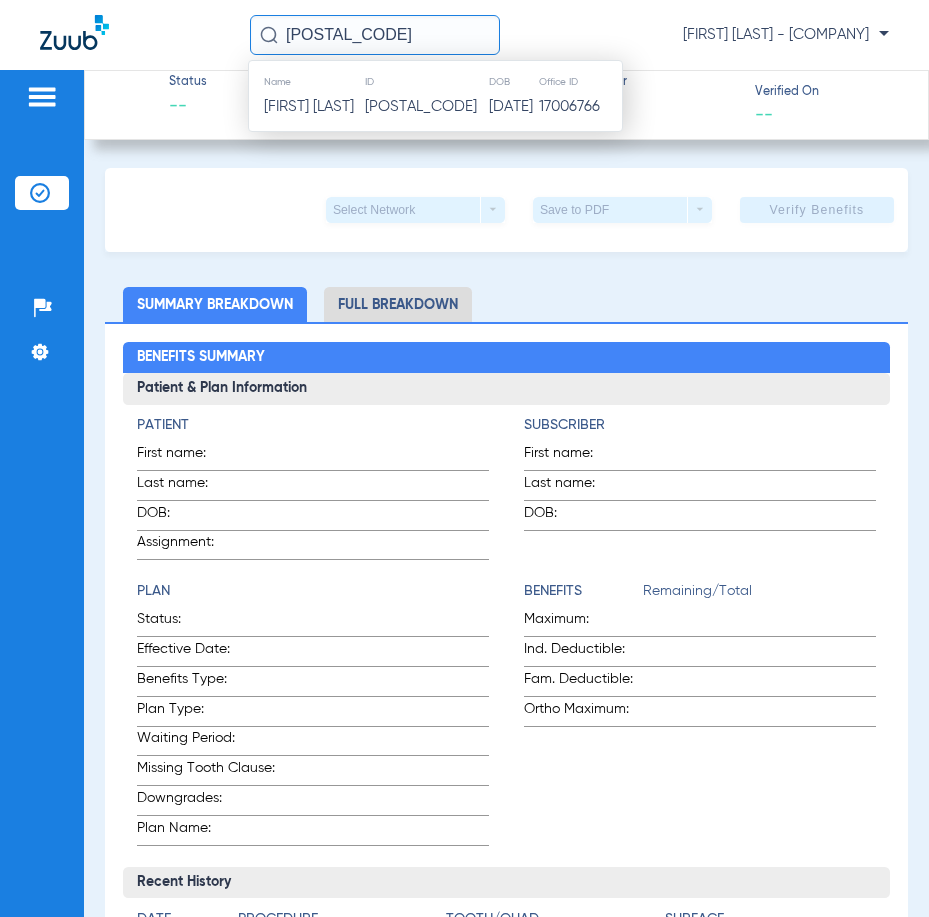 click on "19162" 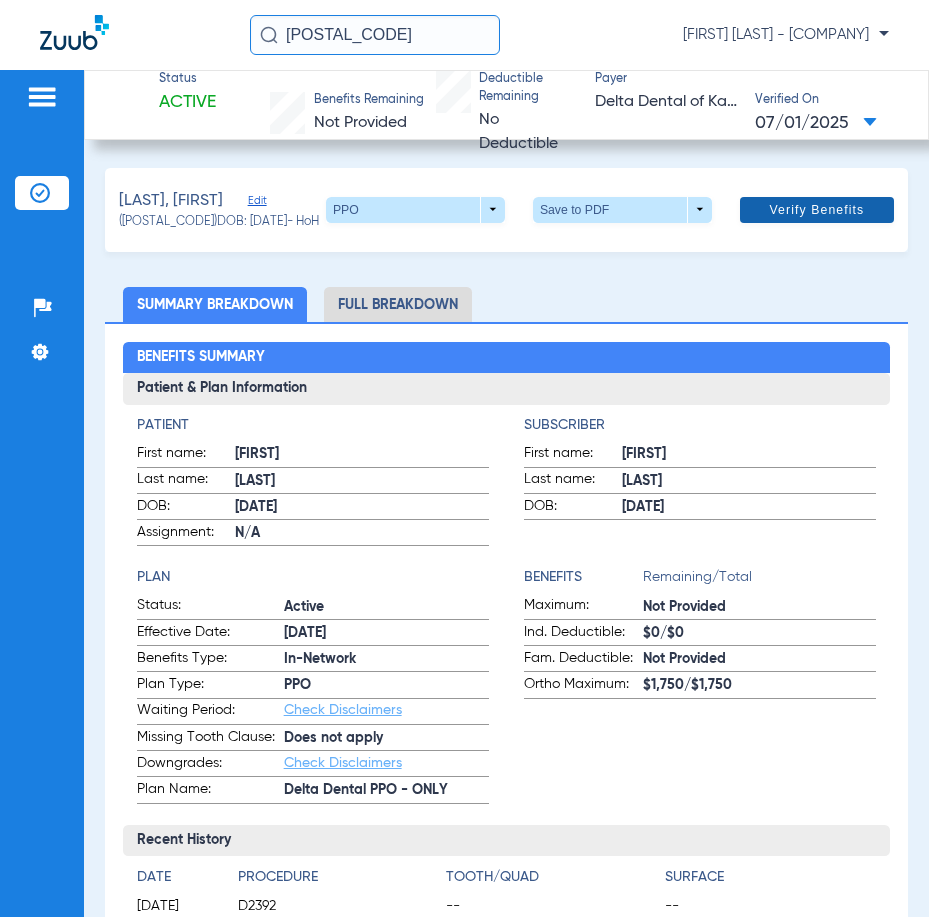 click on "Verify Benefits" 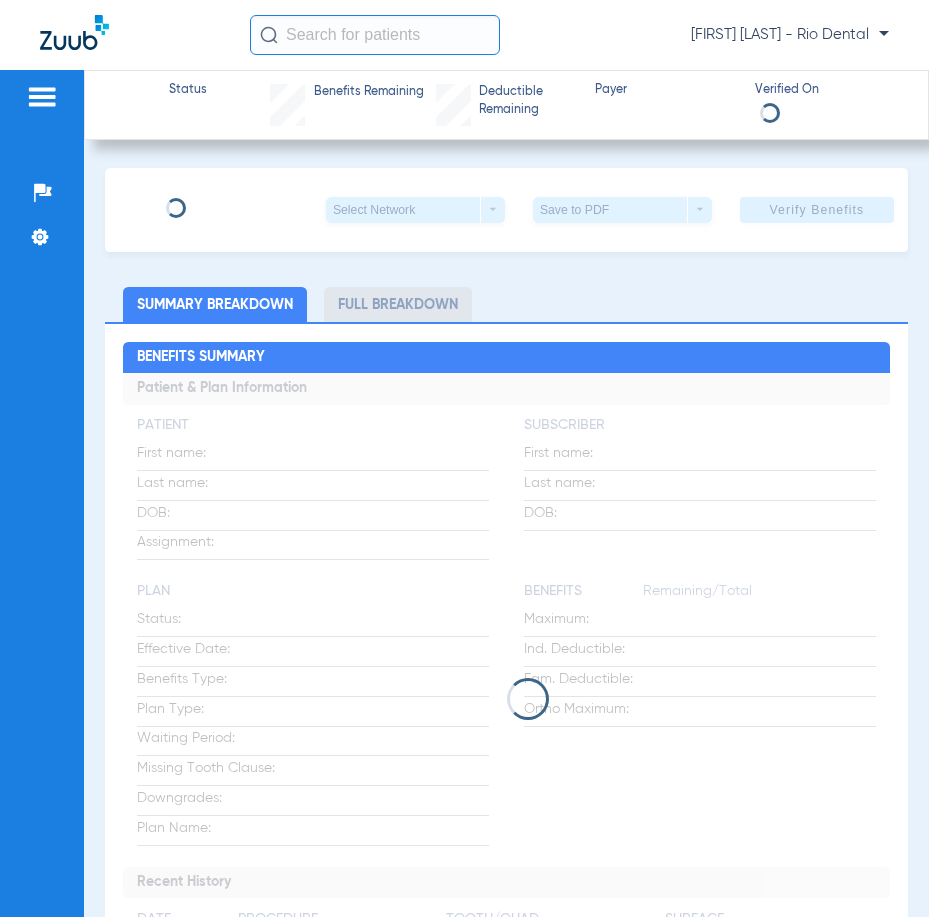scroll, scrollTop: 0, scrollLeft: 0, axis: both 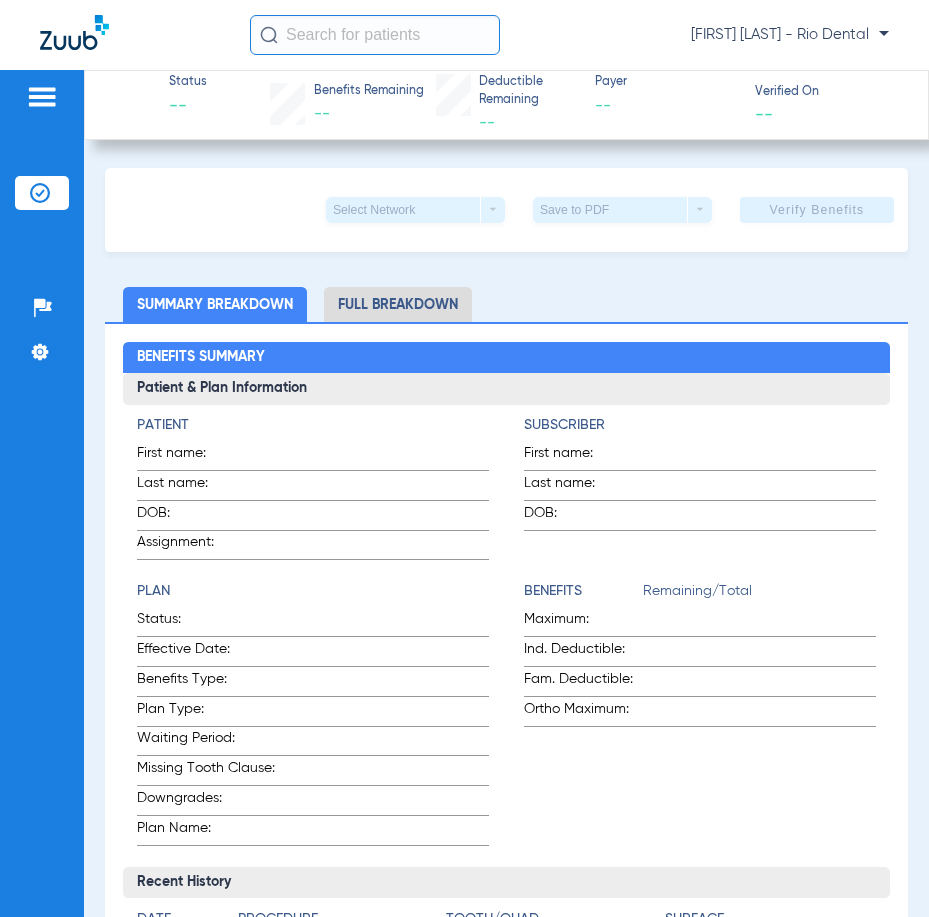 click 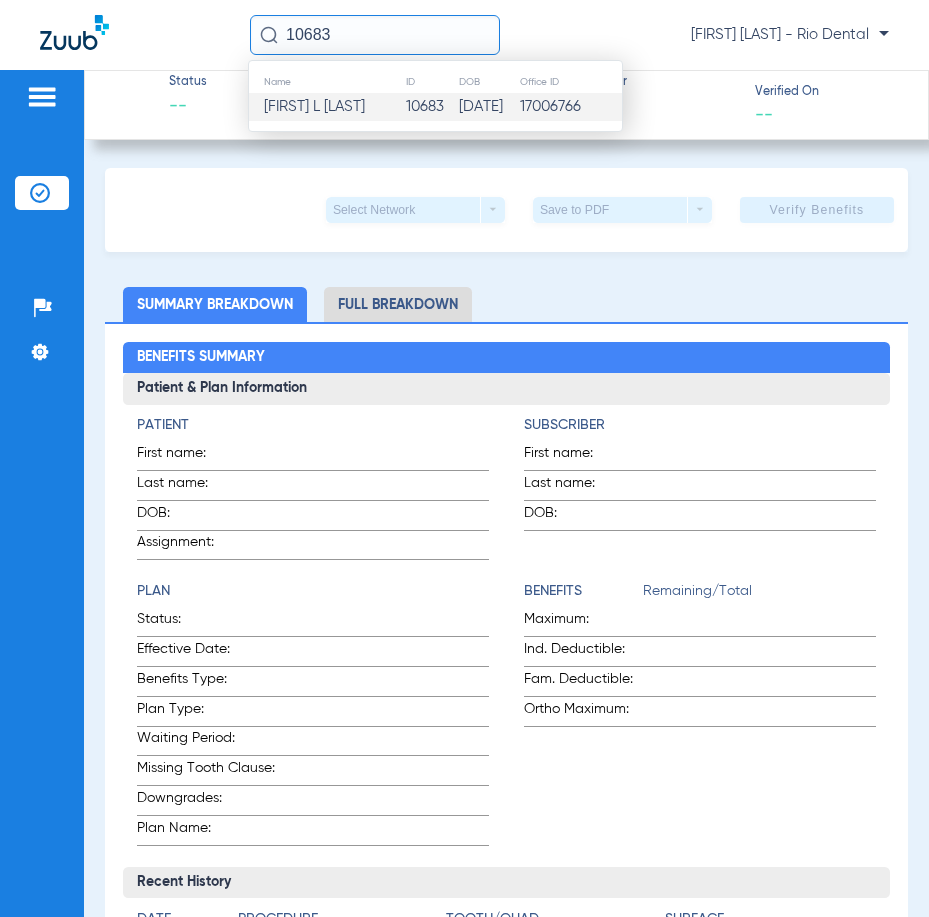 type on "10683" 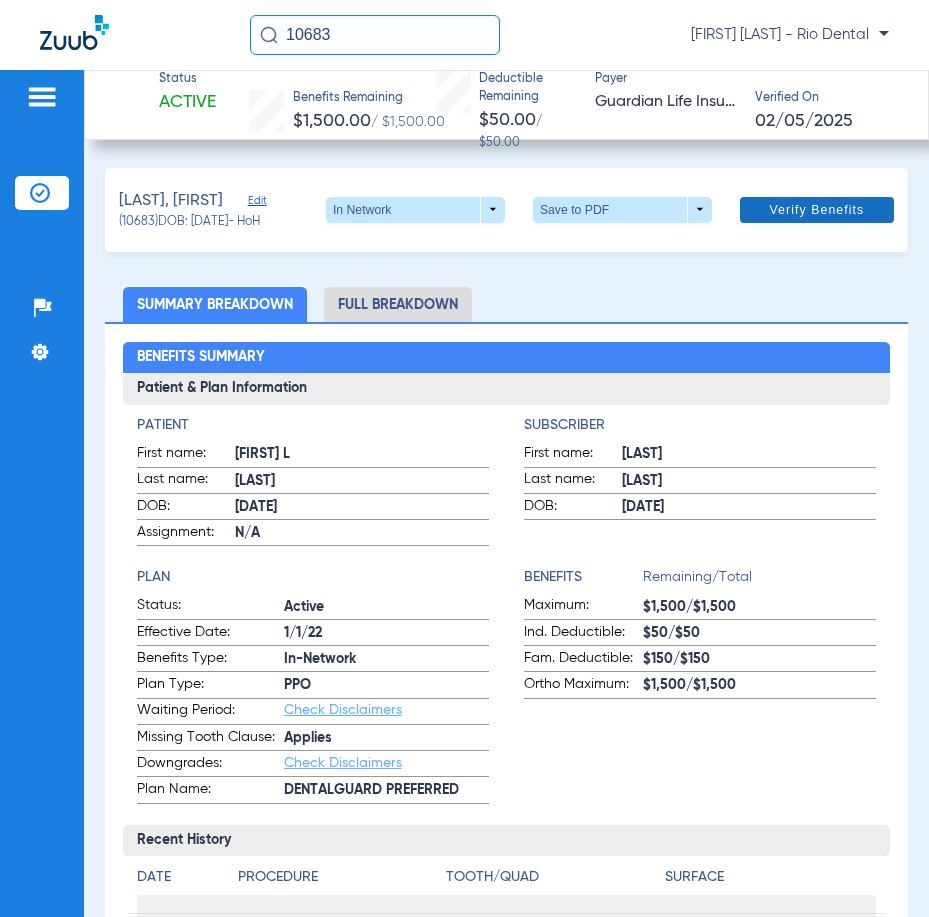 click on "Verify Benefits" 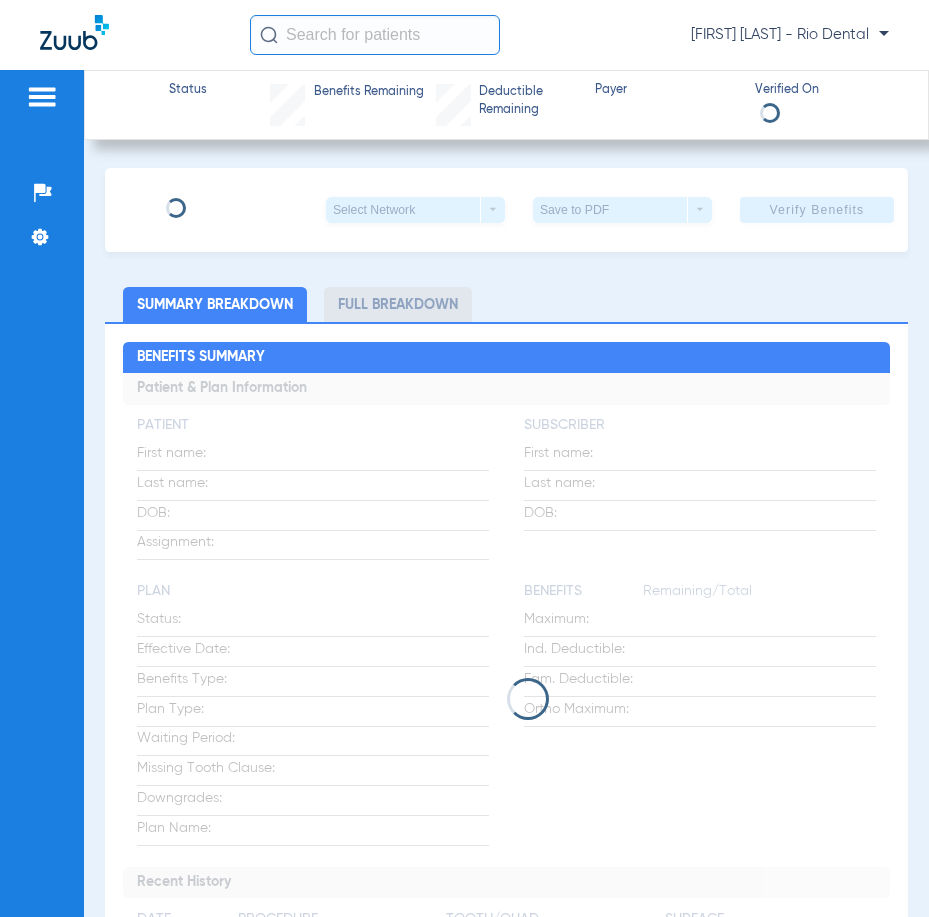 scroll, scrollTop: 0, scrollLeft: 0, axis: both 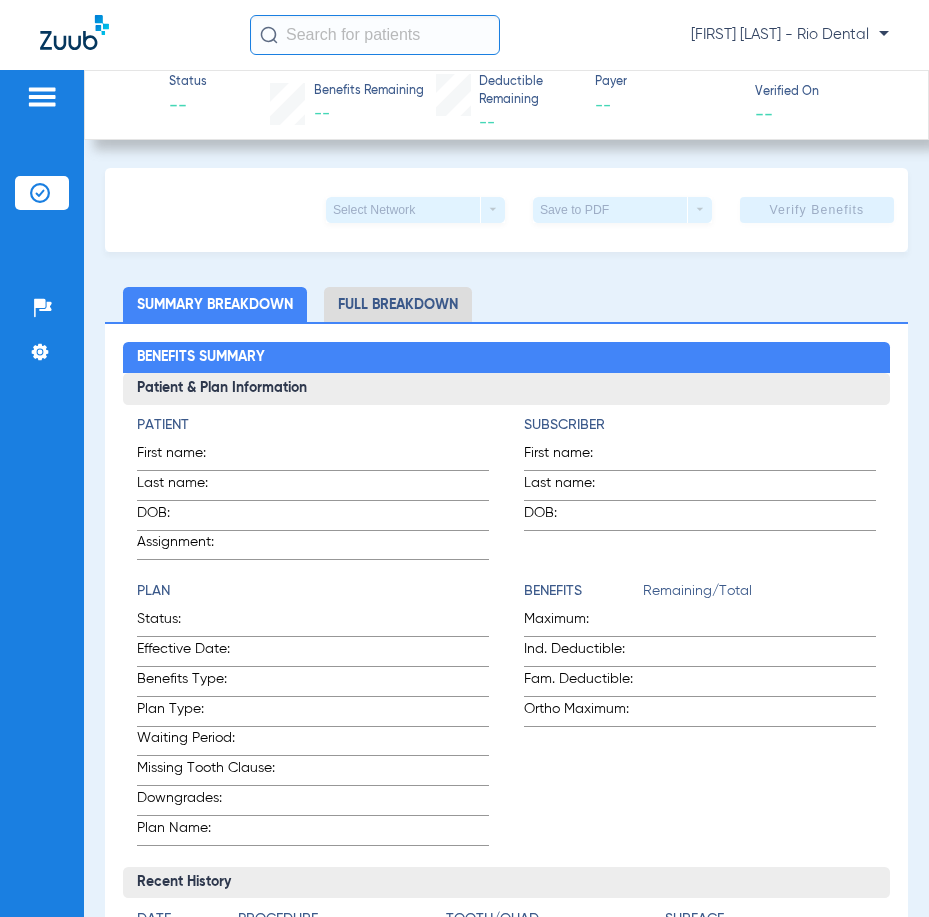 click 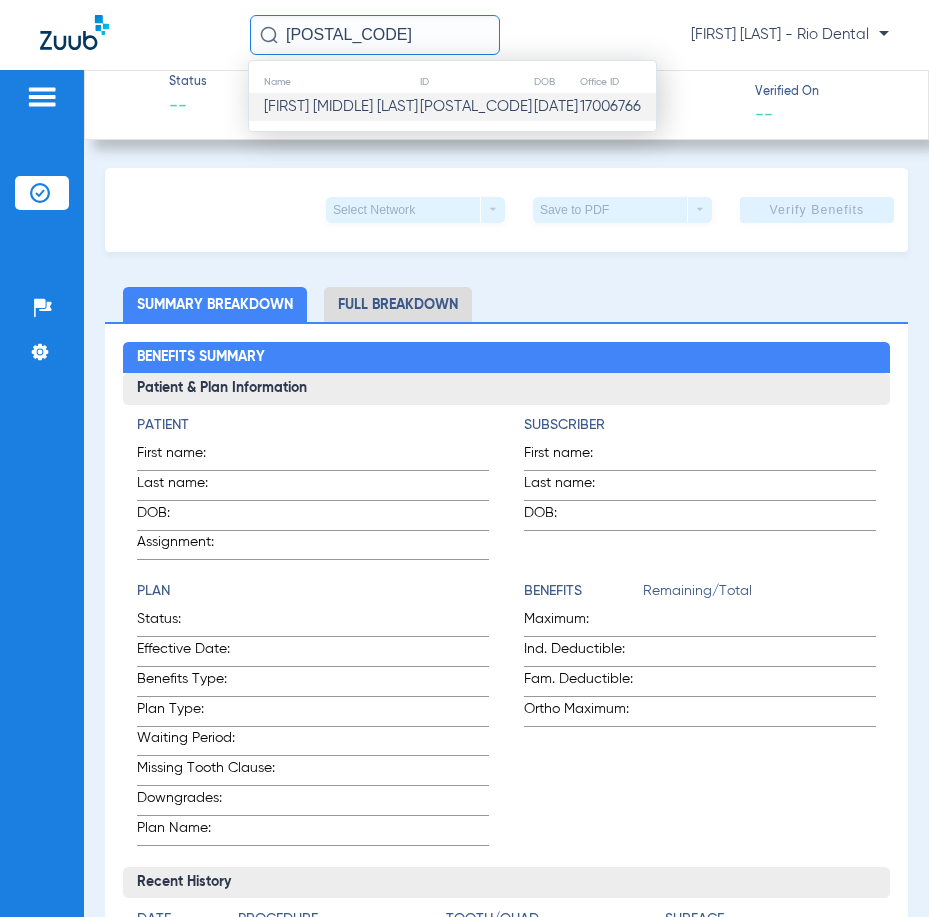 type on "[POSTAL_CODE]" 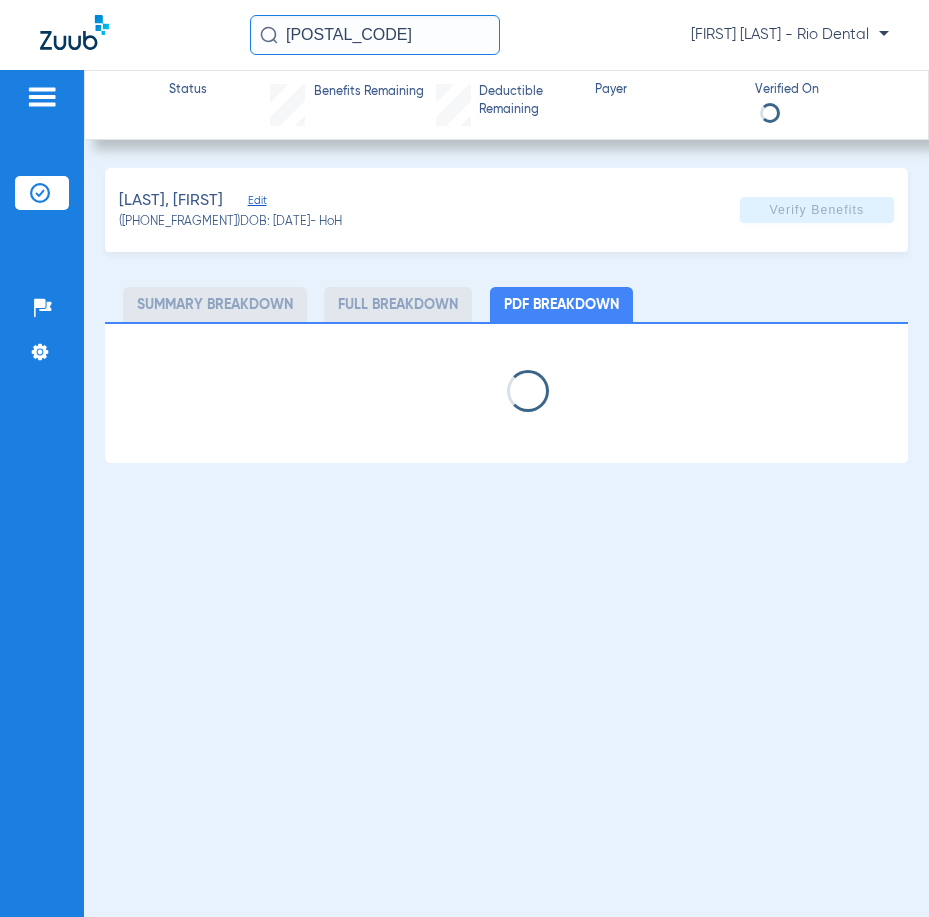 select on "page-width" 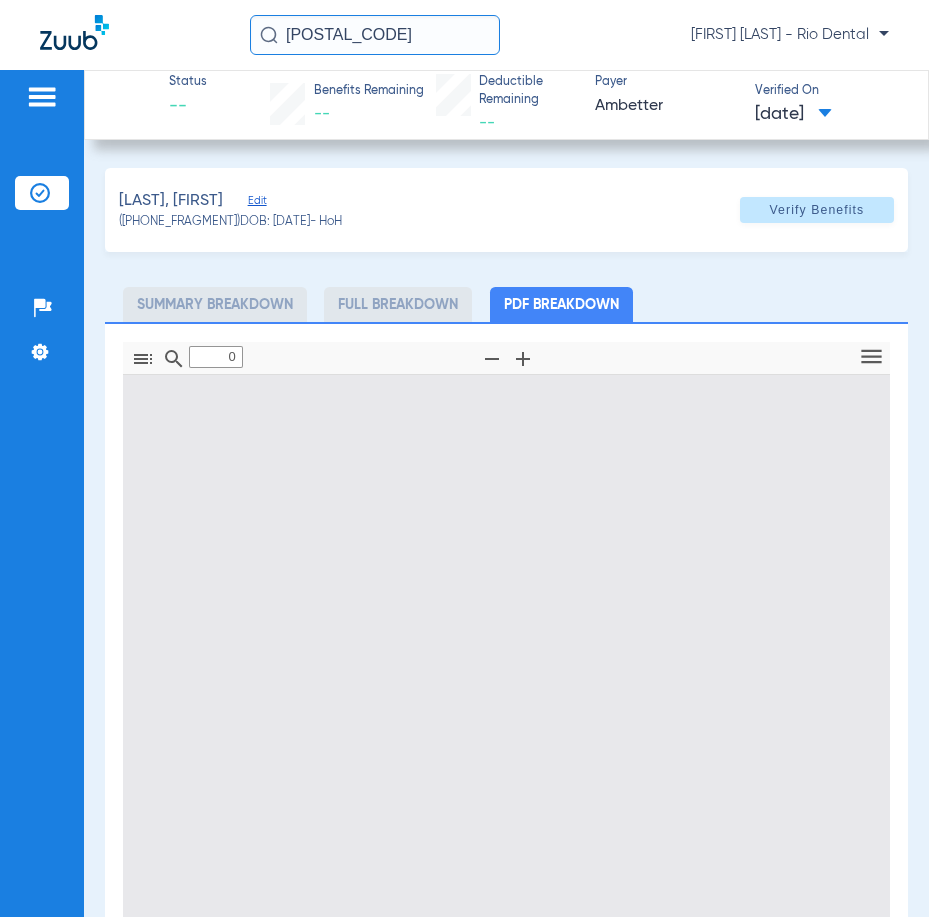 type on "1" 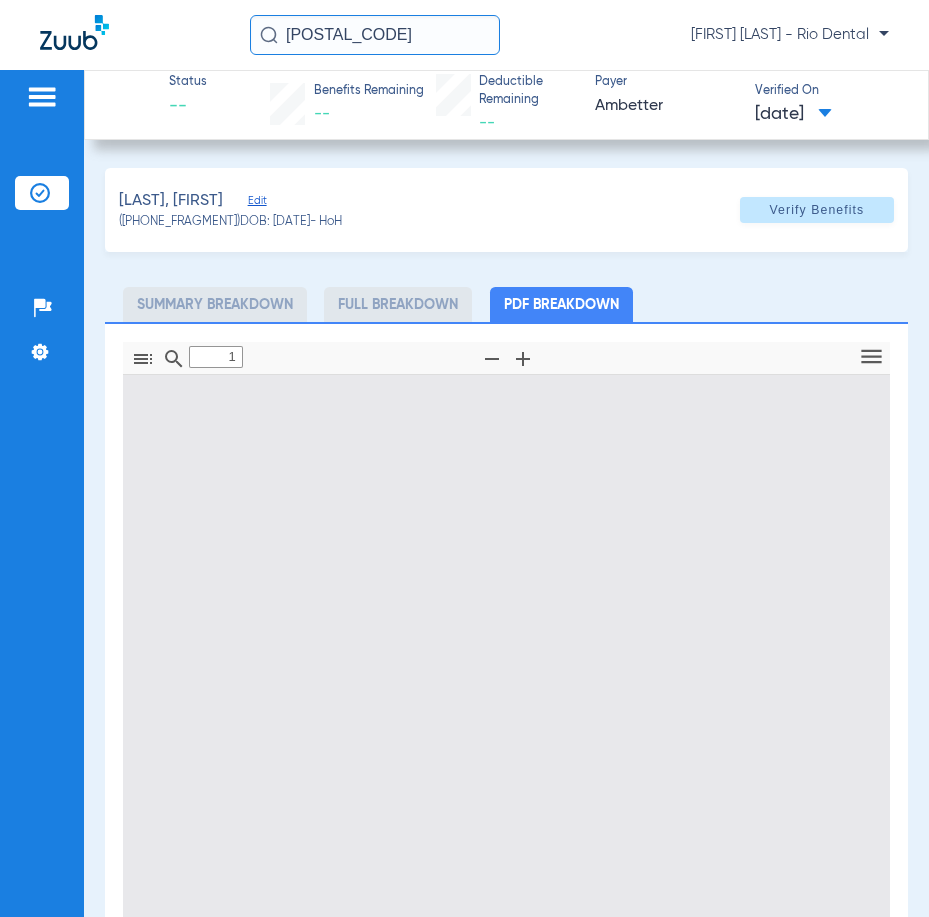 scroll, scrollTop: 10, scrollLeft: 0, axis: vertical 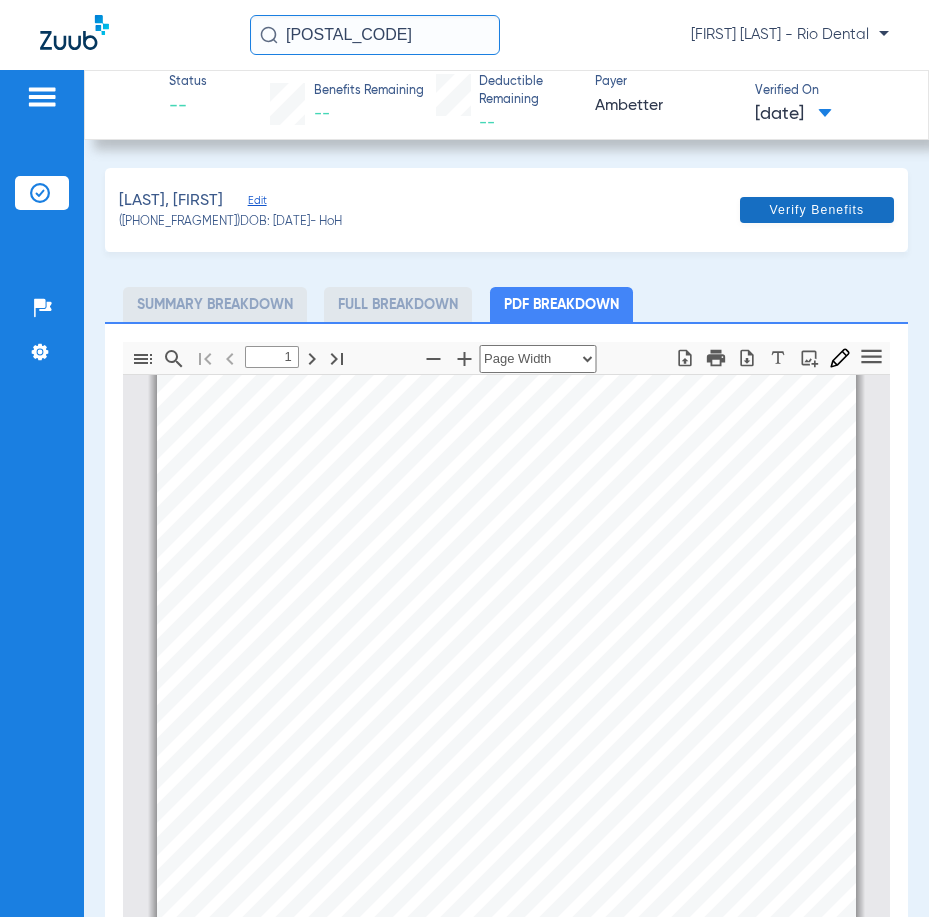 click on "Verify Benefits" 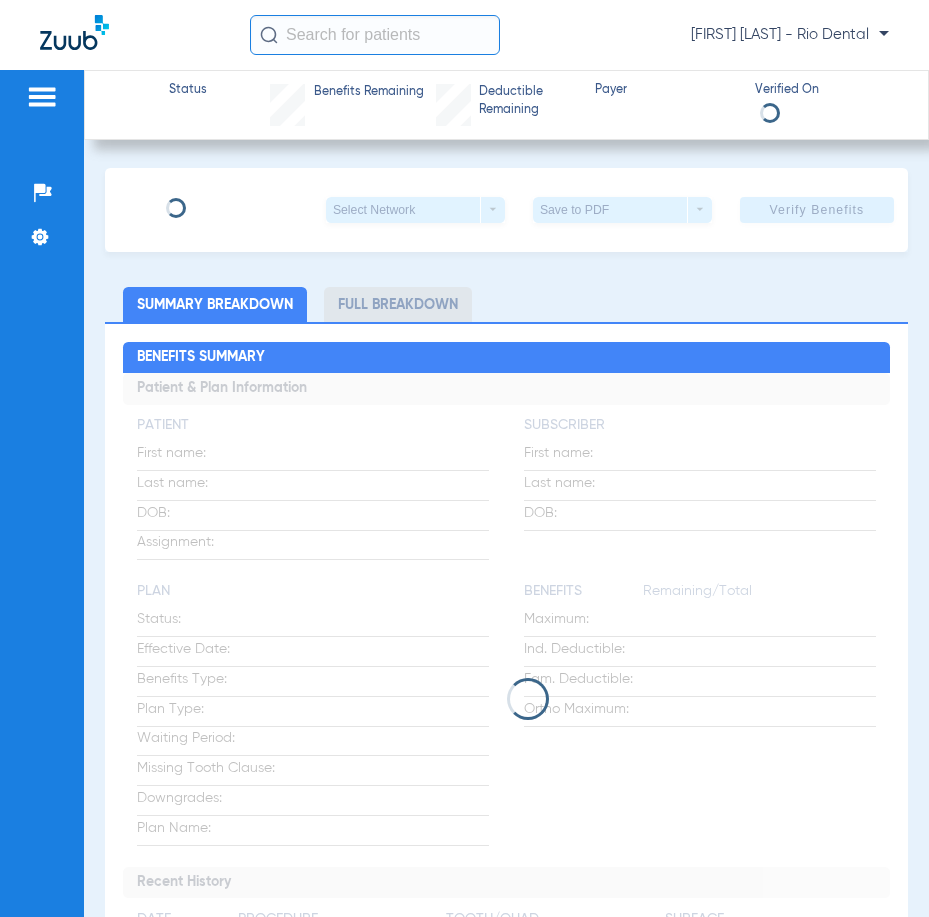 scroll, scrollTop: 0, scrollLeft: 0, axis: both 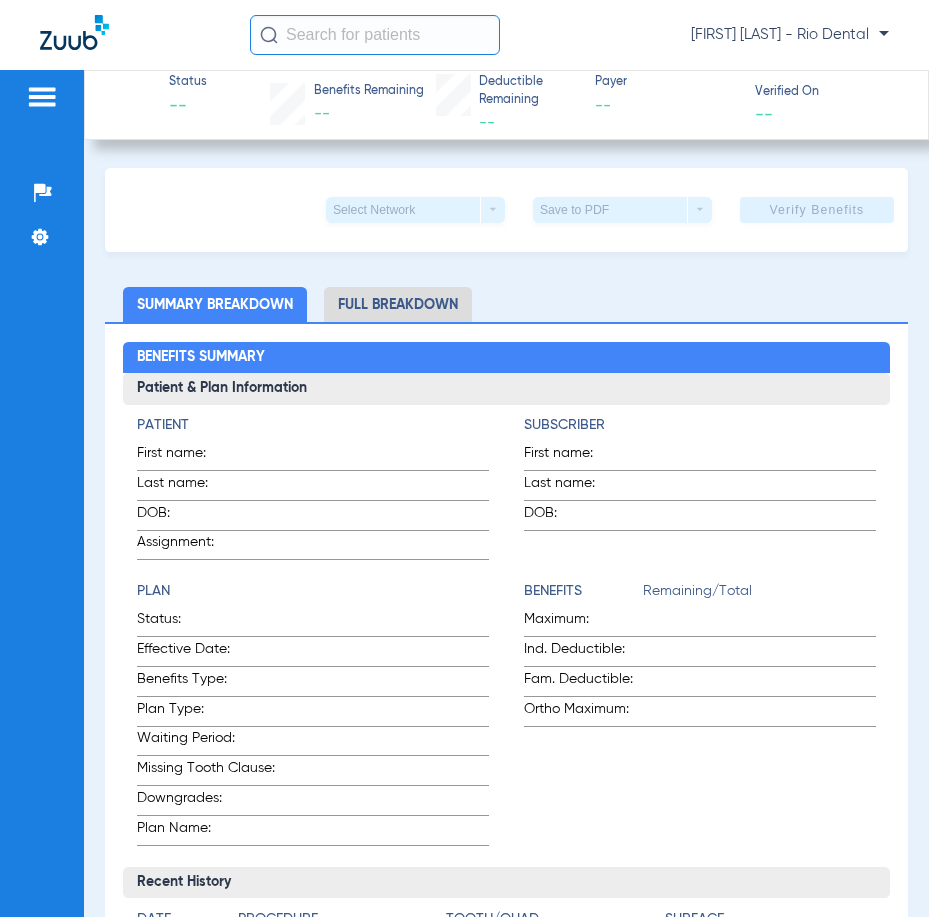 click 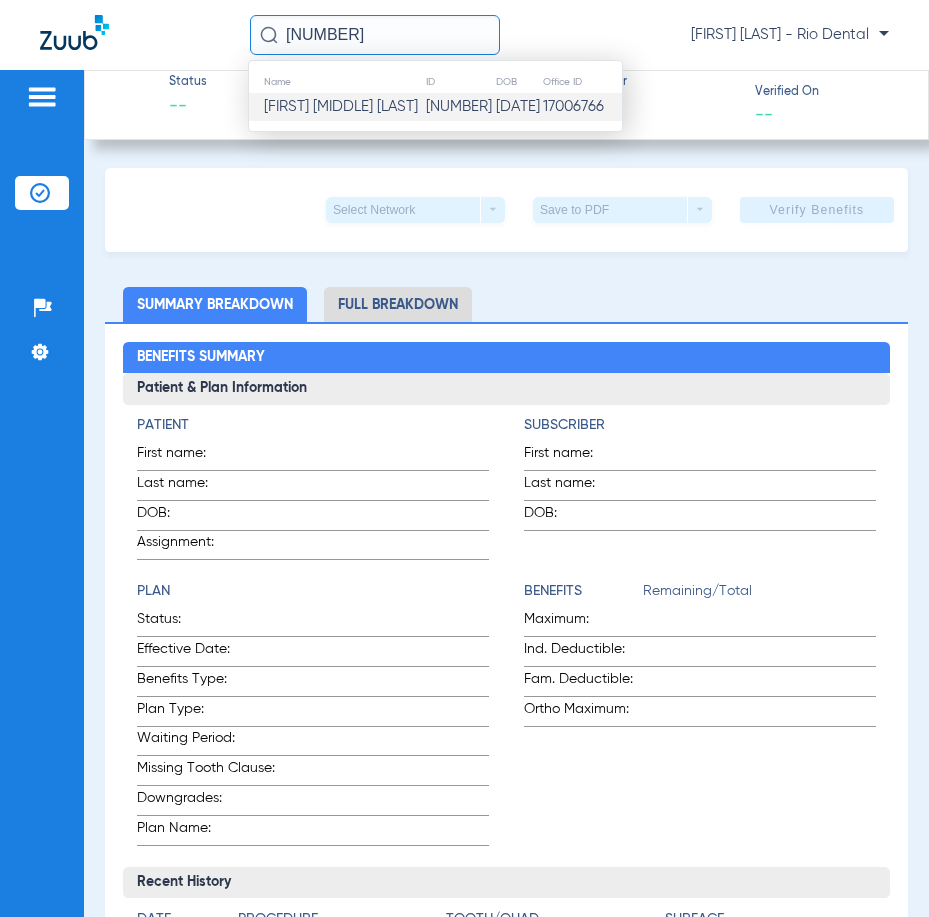 type on "101913" 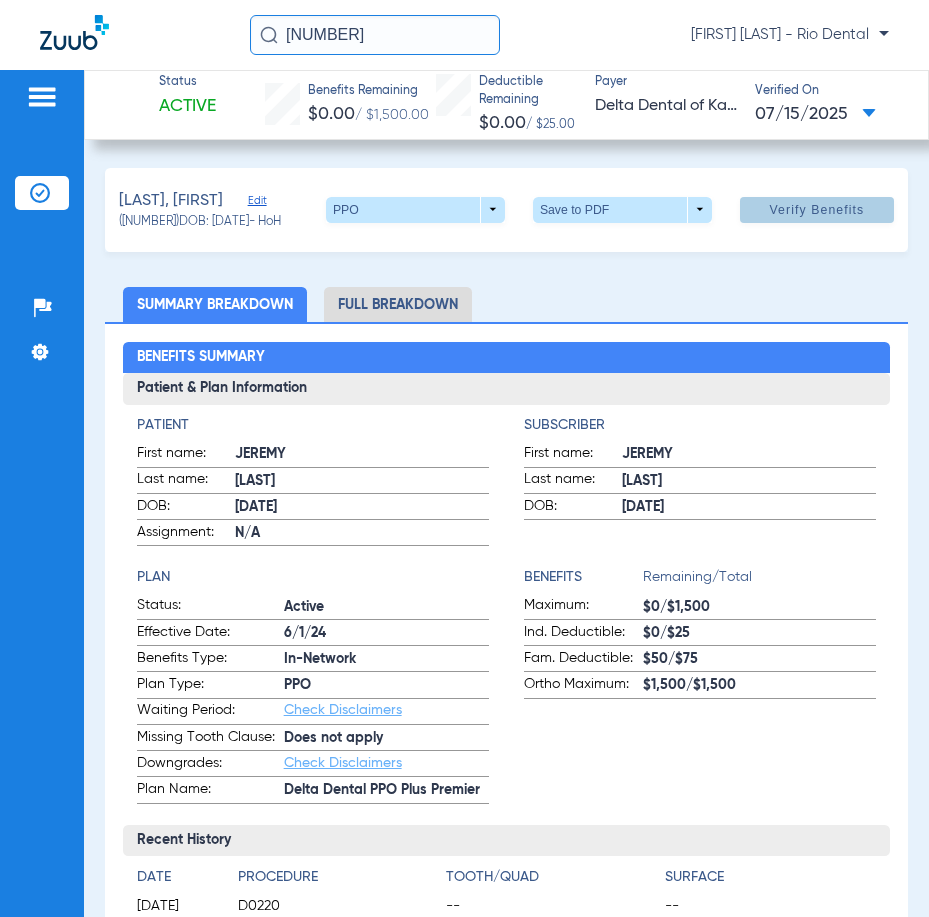 click on "Verify Benefits" 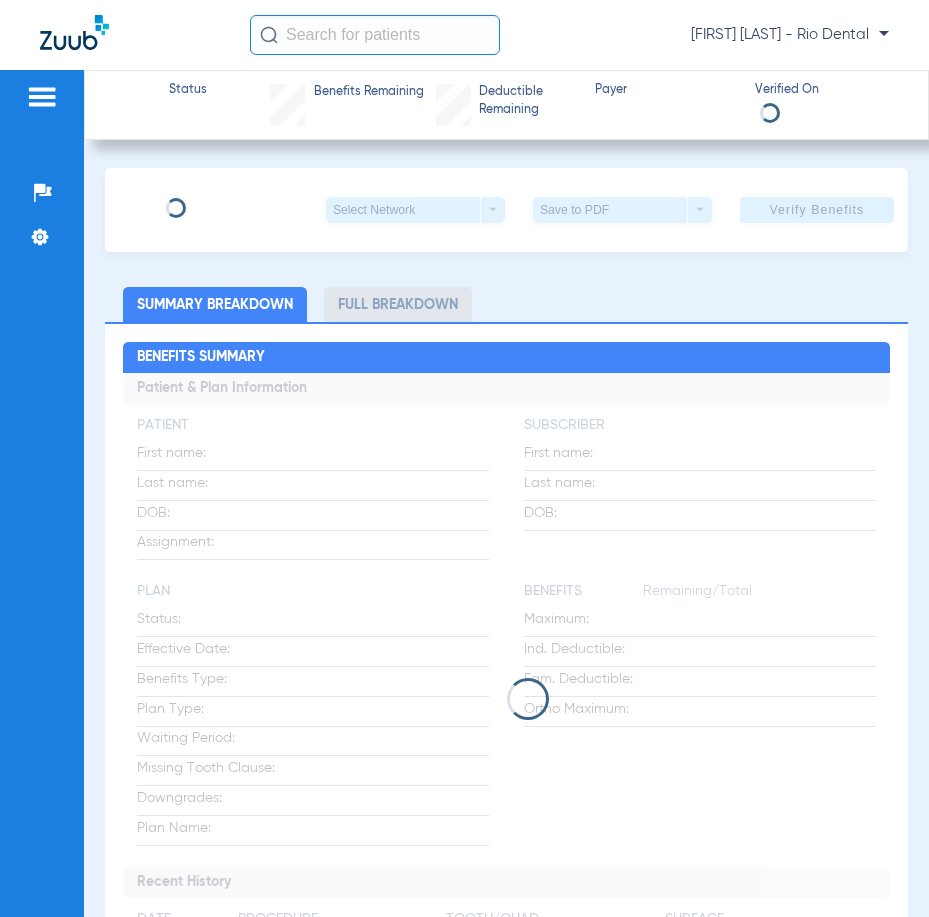 scroll, scrollTop: 0, scrollLeft: 0, axis: both 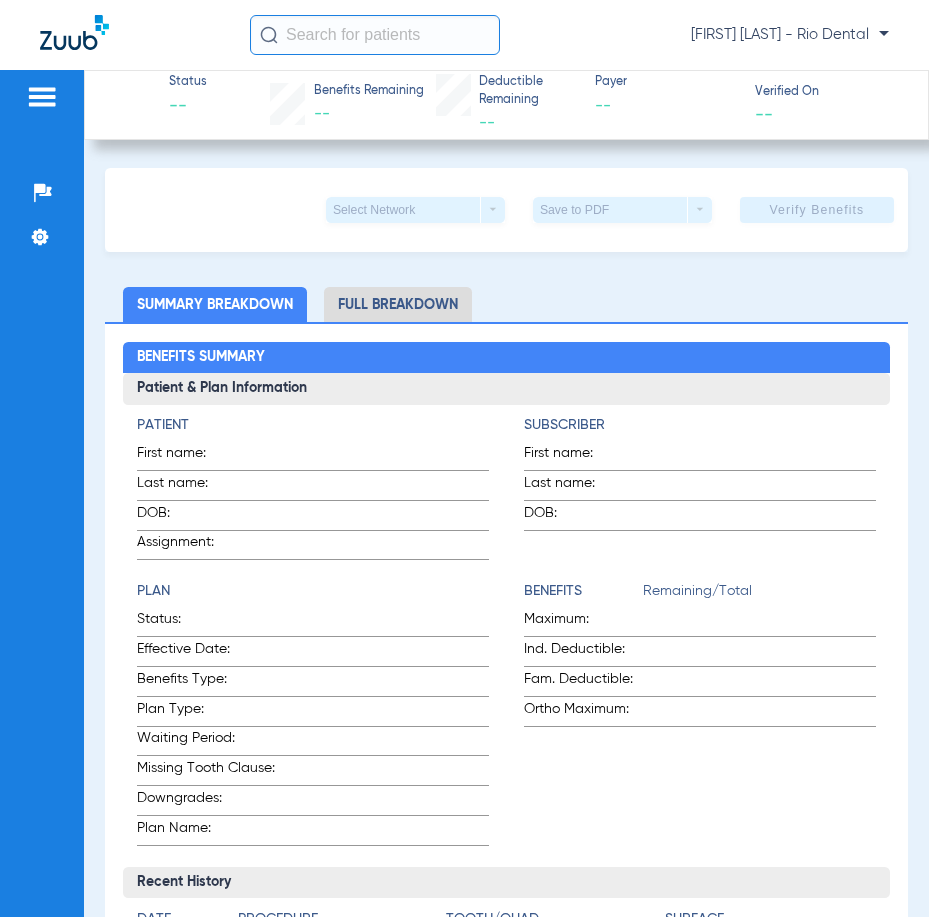 click 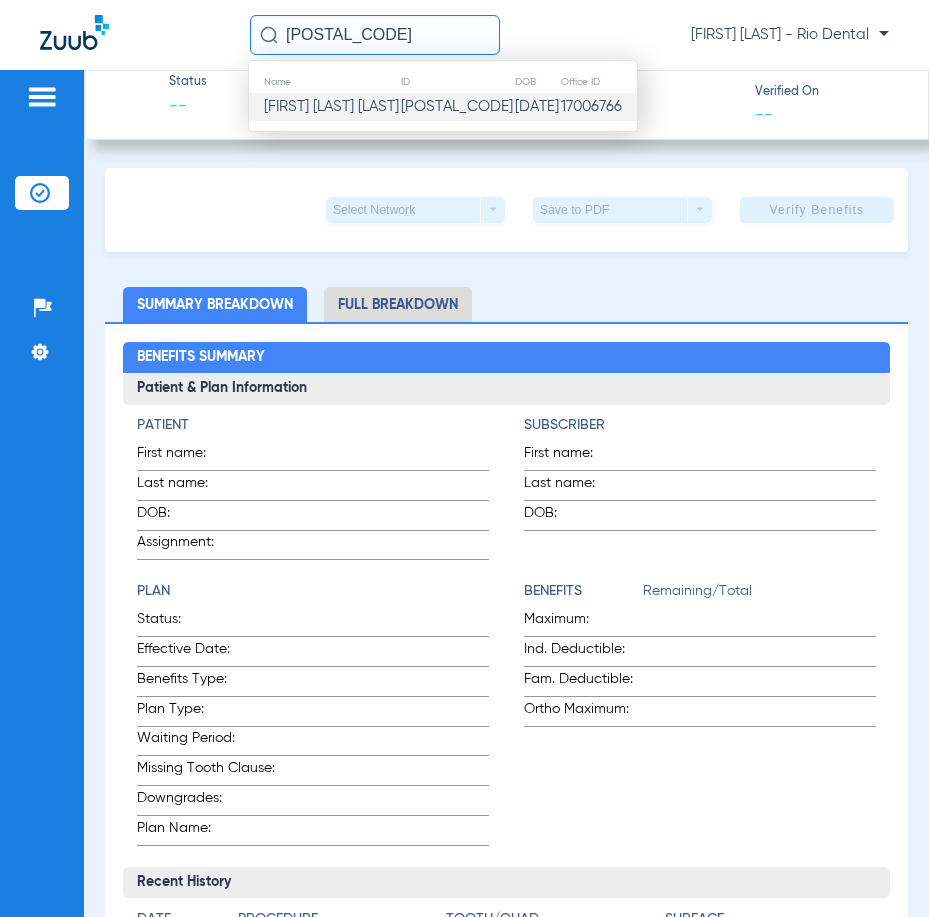 type on "[POSTAL_CODE]" 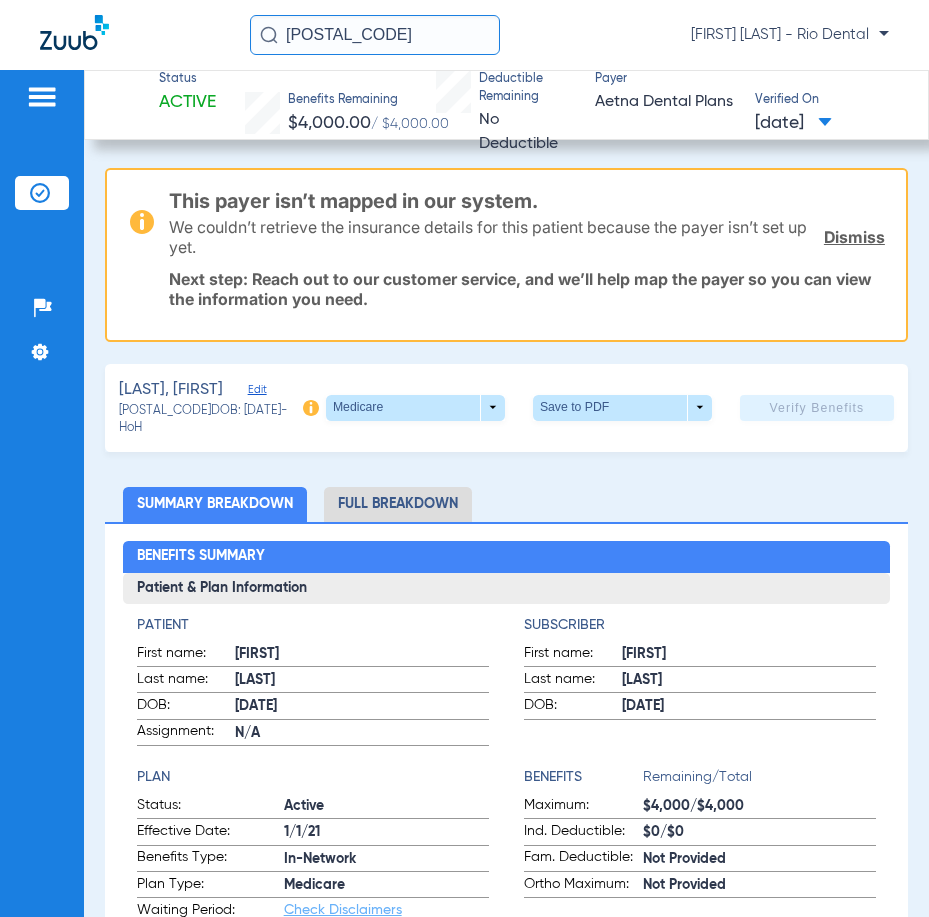 click on "De Luna Loera, Leopoldo   Edit   (48062)   DOB: 11/15/1942   - HoH   Medicare  arrow_drop_down  Save to PDF  arrow_drop_down  Verify Benefits" 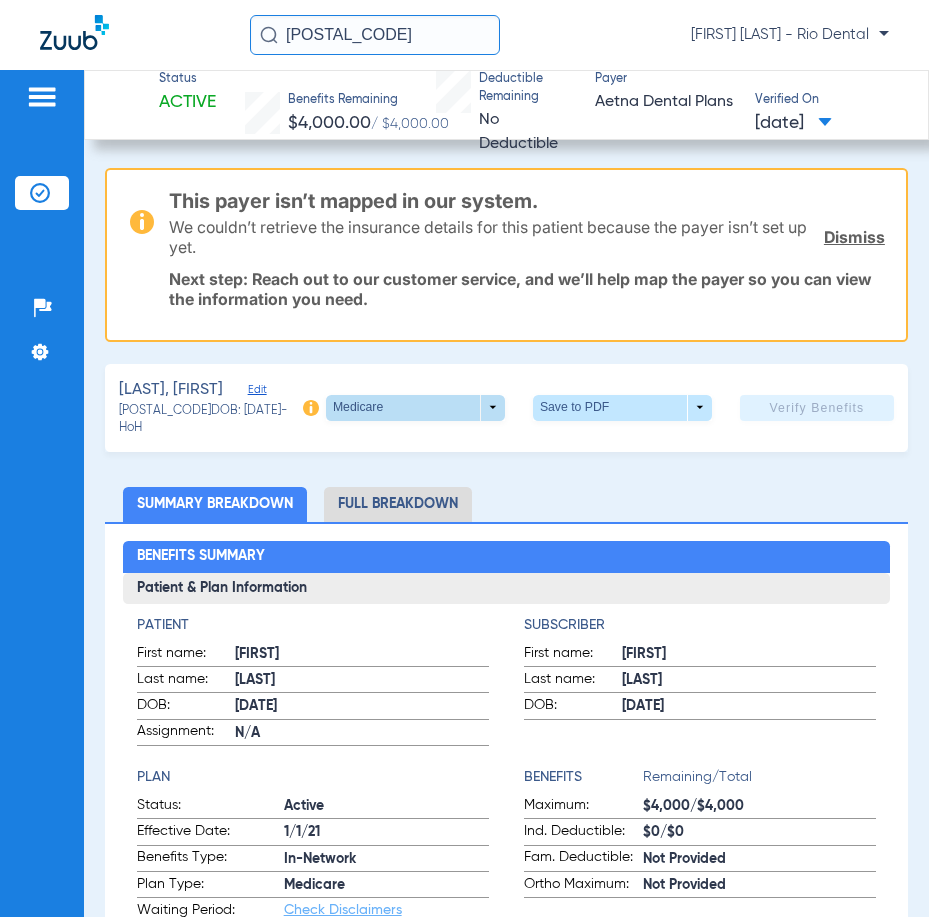 click 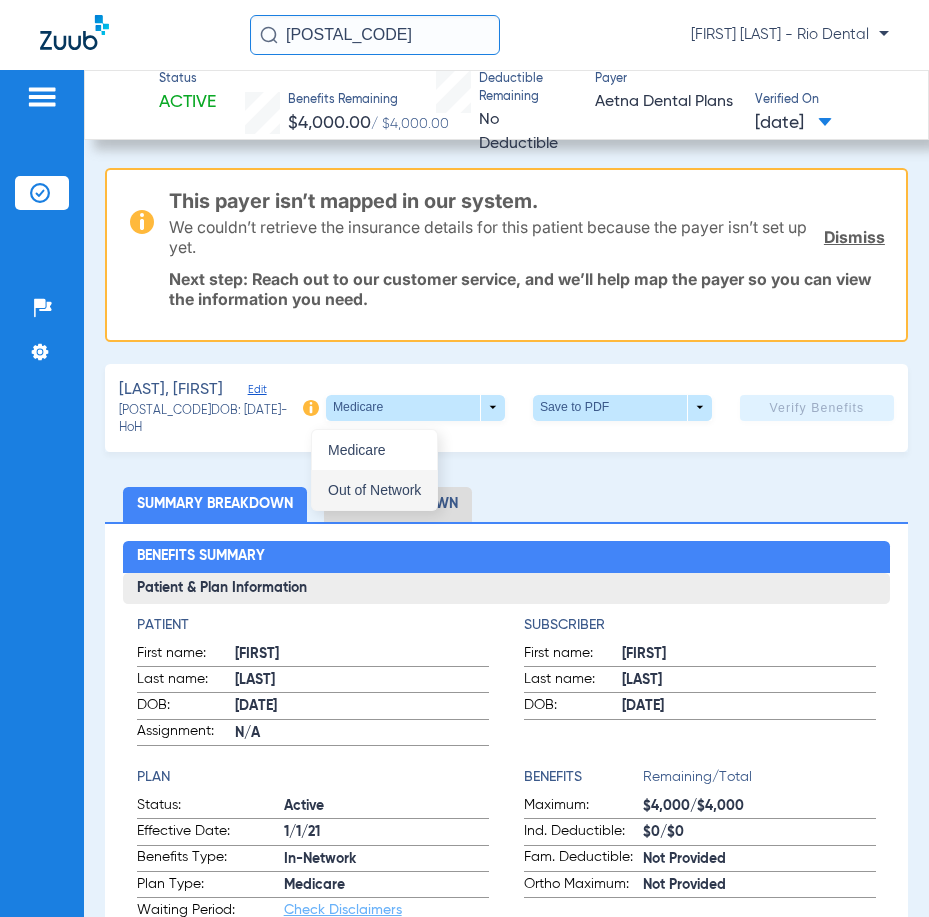 click on "Out of Network" at bounding box center [374, 490] 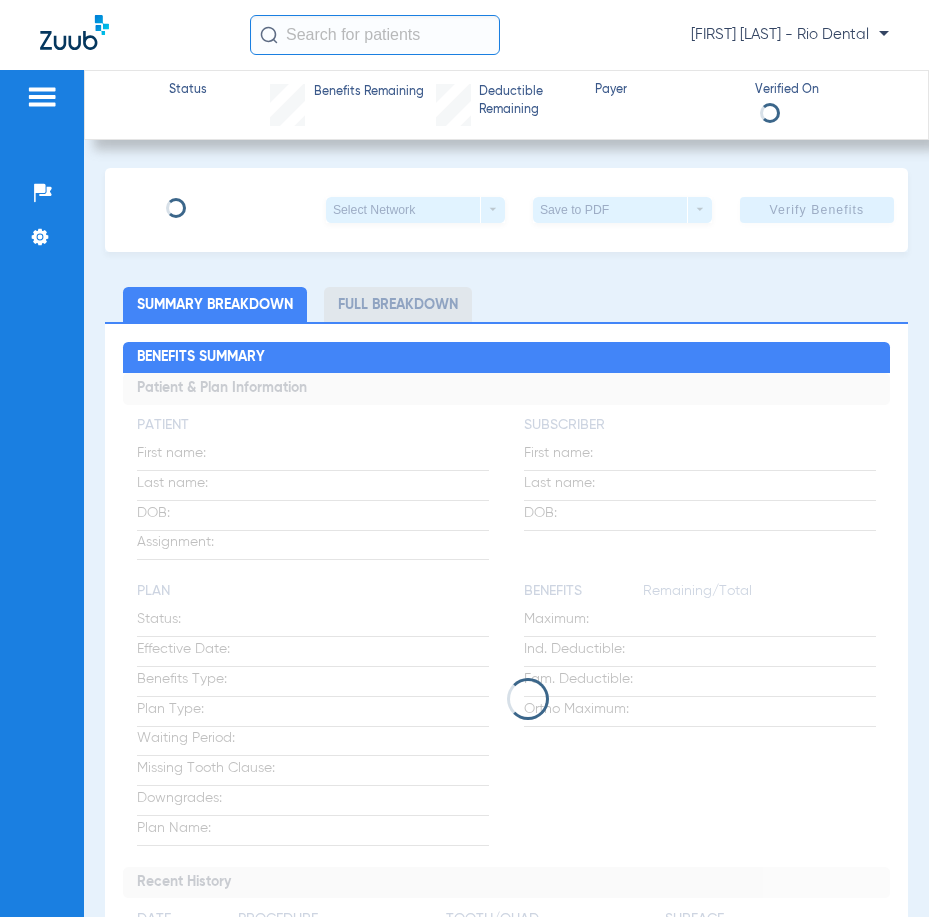 scroll, scrollTop: 0, scrollLeft: 0, axis: both 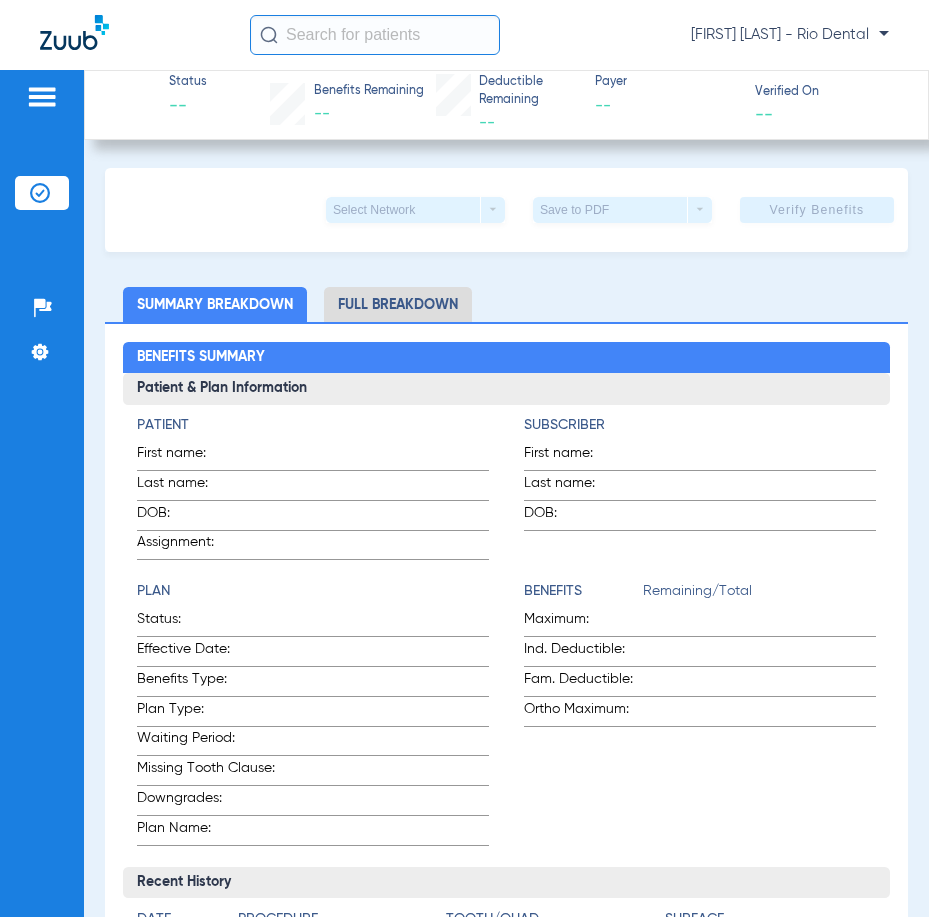 click 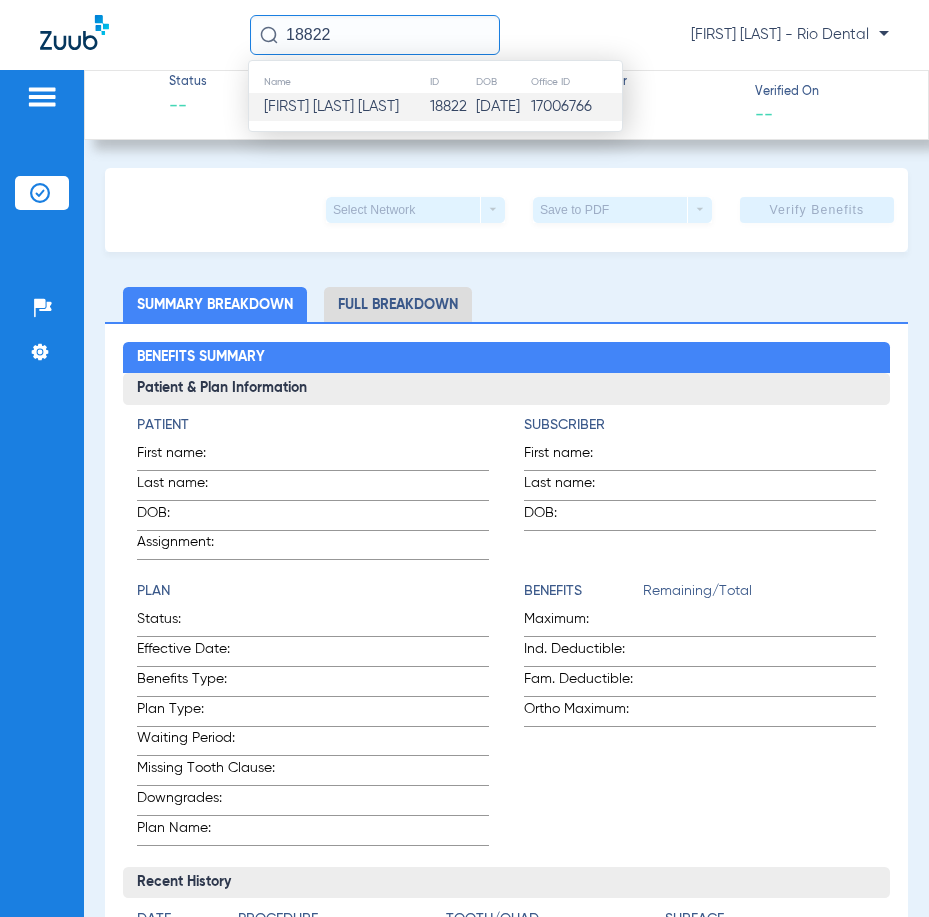type on "18822" 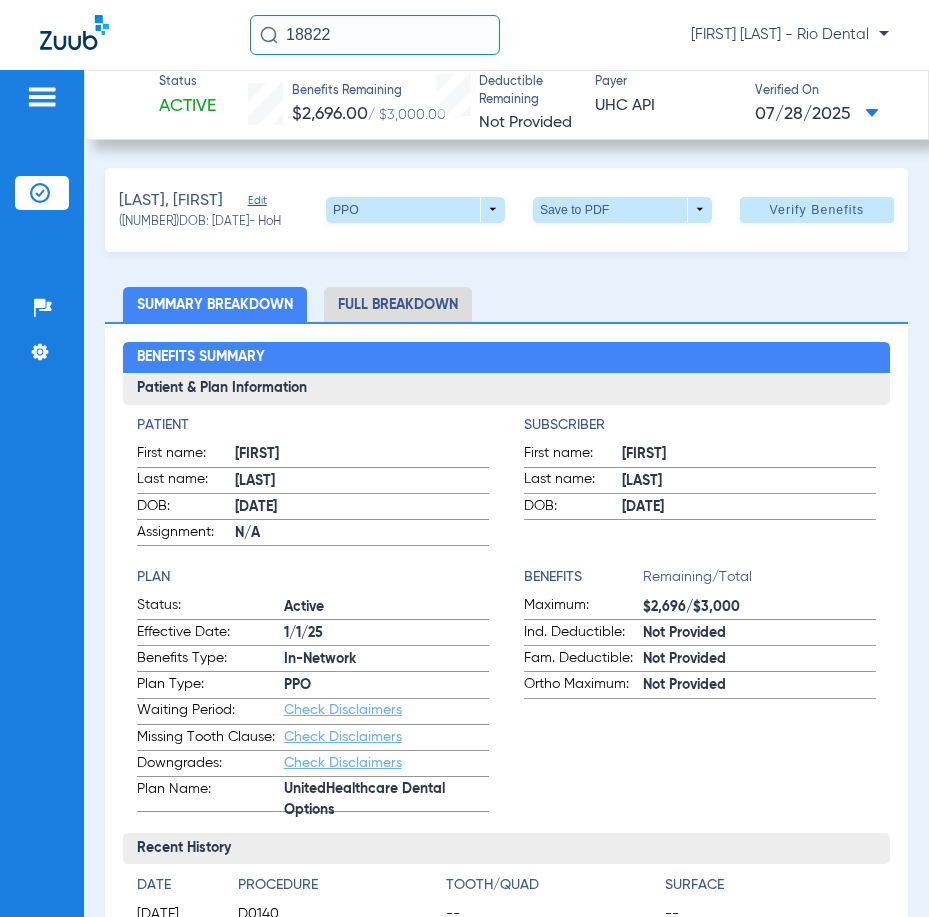click on "Verify Benefits" 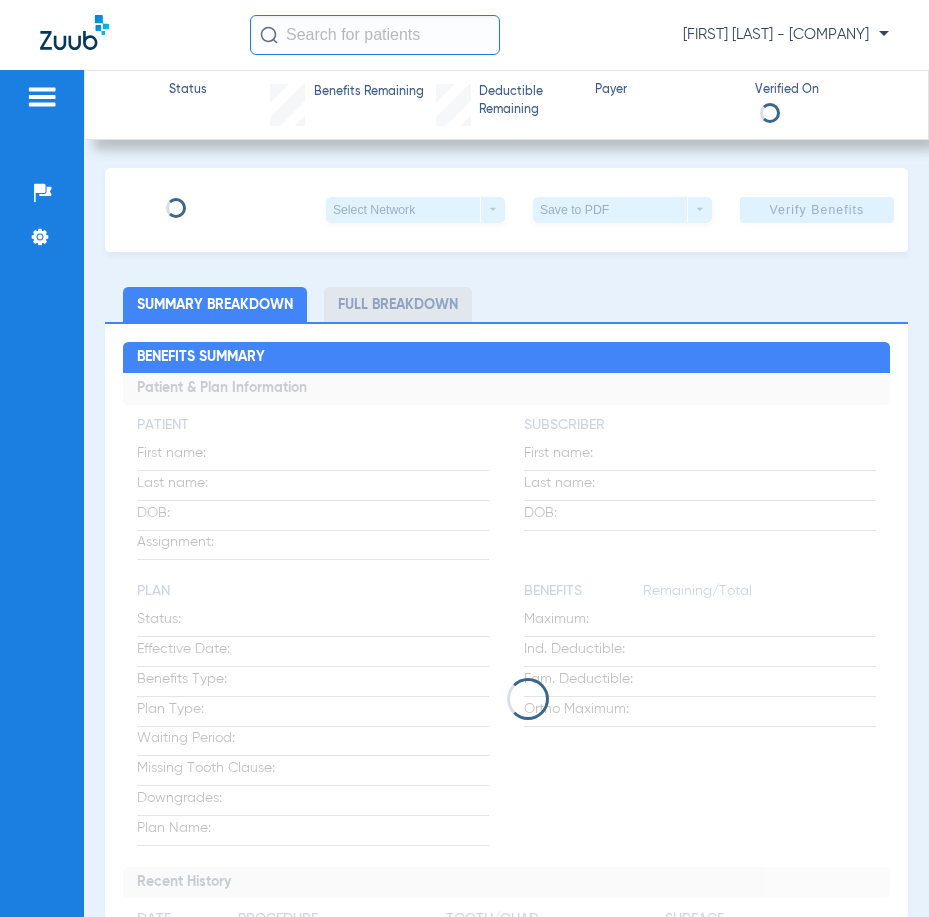 scroll, scrollTop: 0, scrollLeft: 0, axis: both 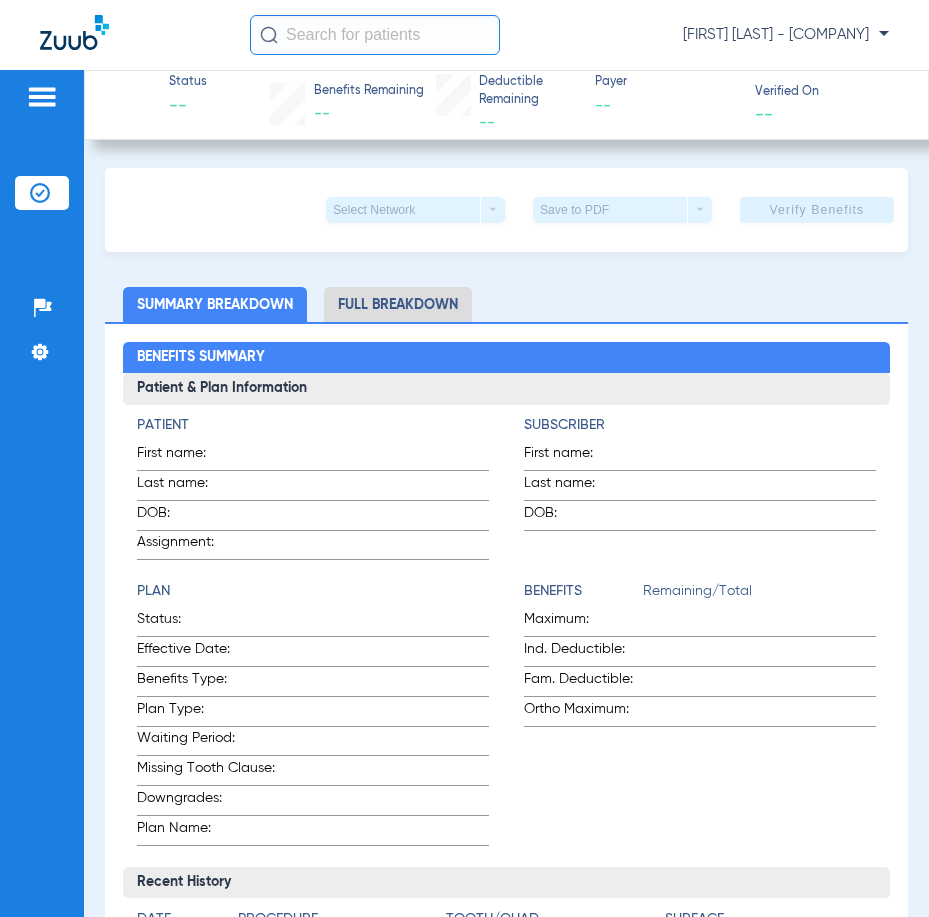 click 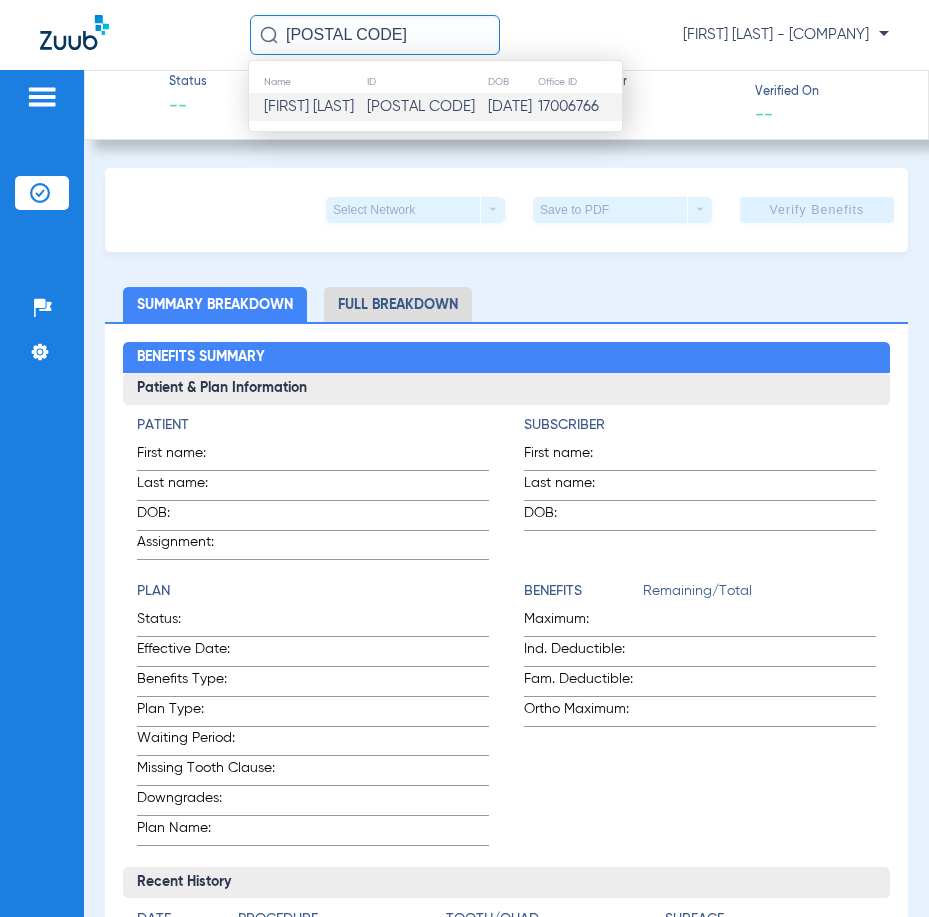 type on "[POSTAL CODE]" 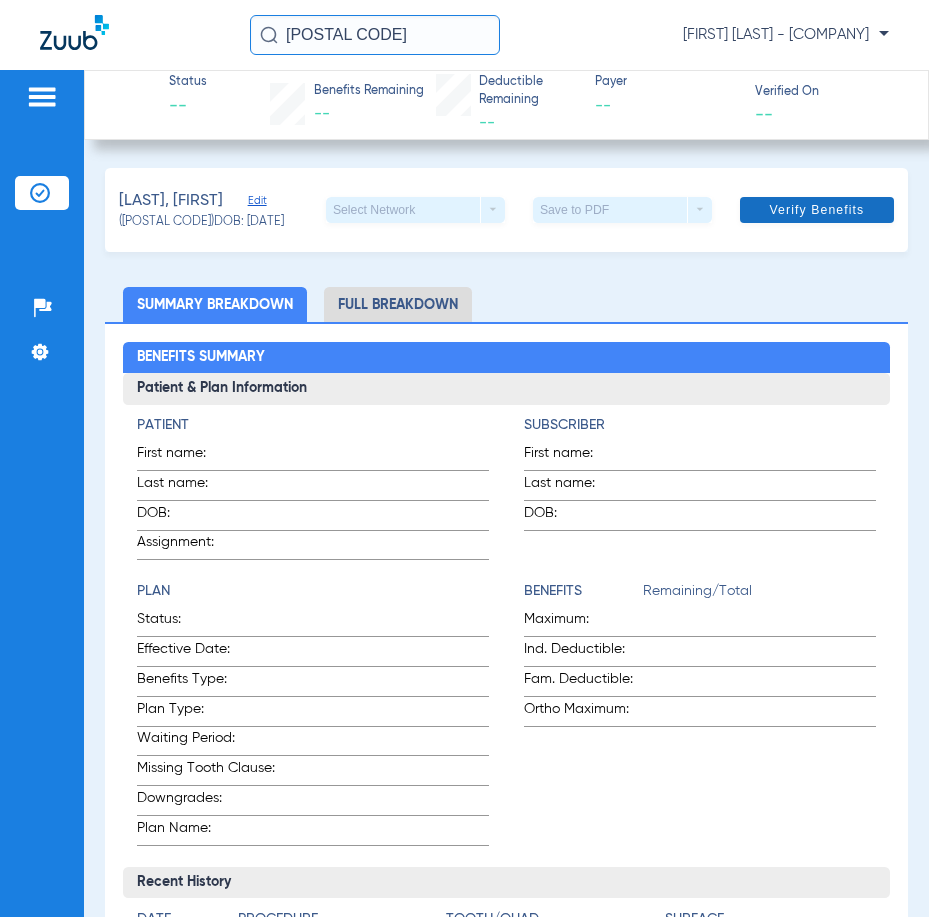 click 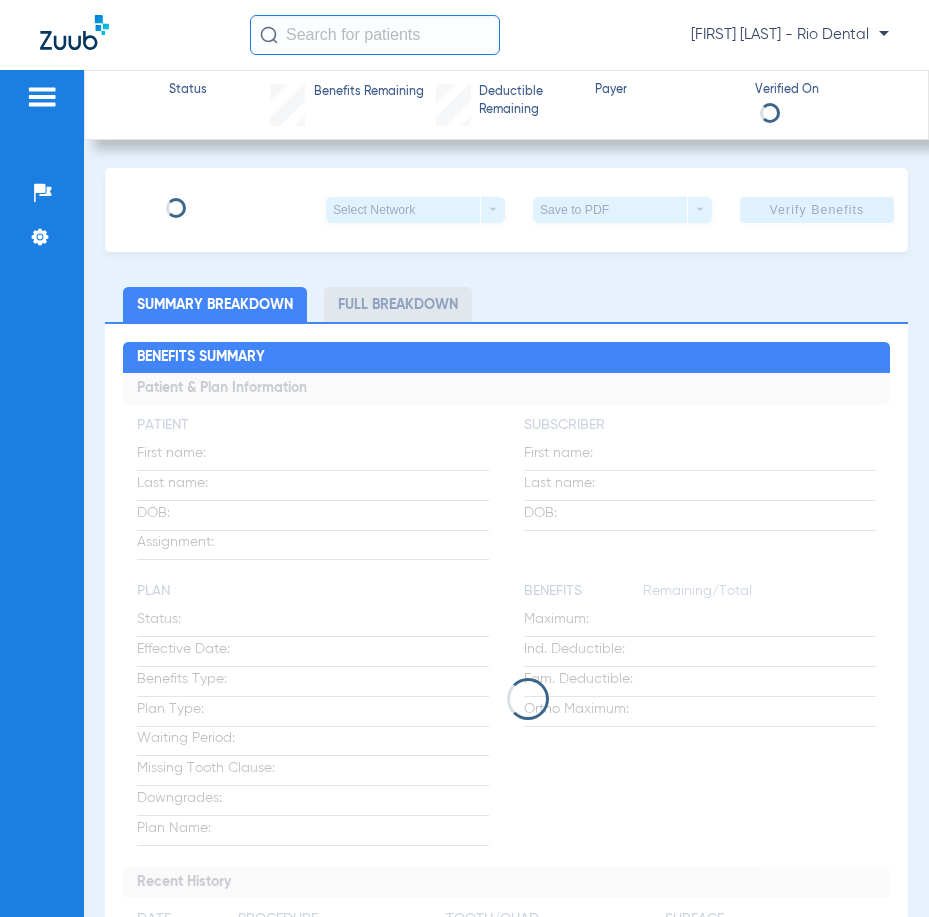 scroll, scrollTop: 0, scrollLeft: 0, axis: both 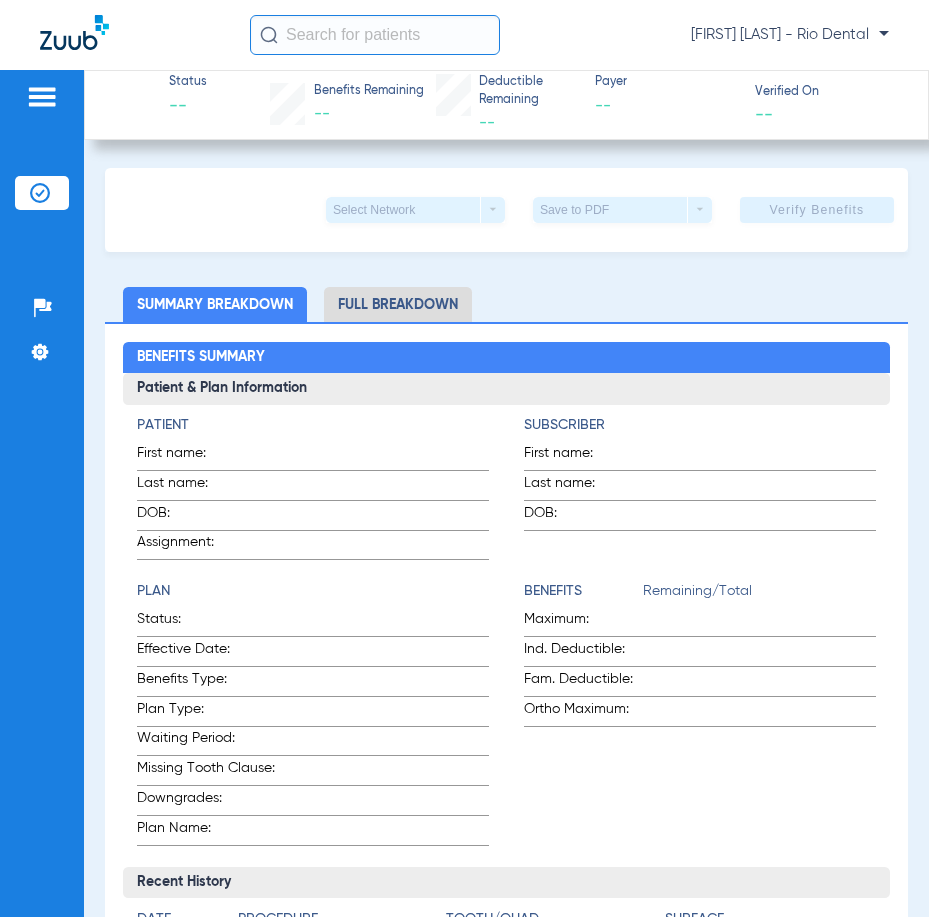 click 